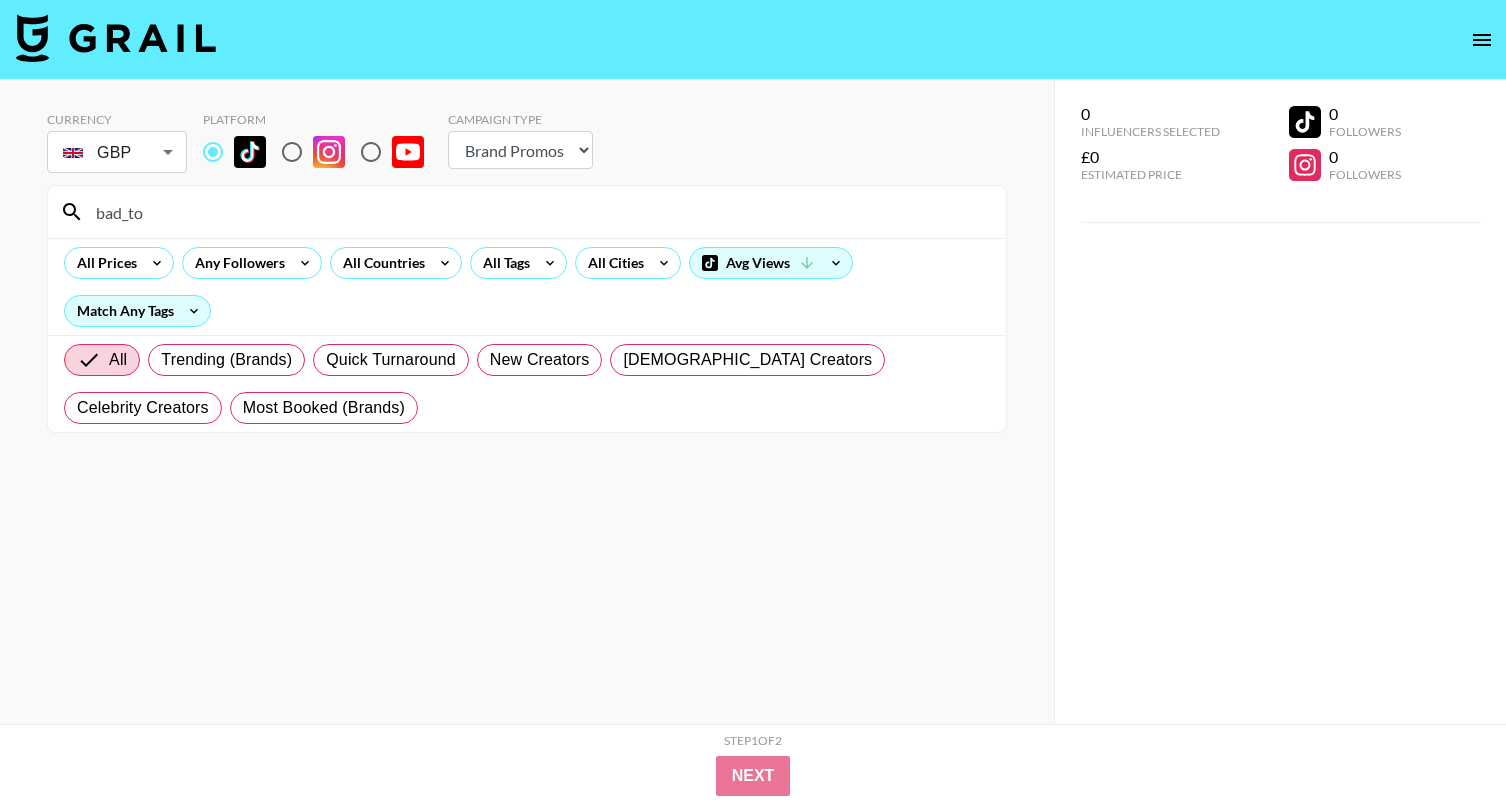 select on "Brand" 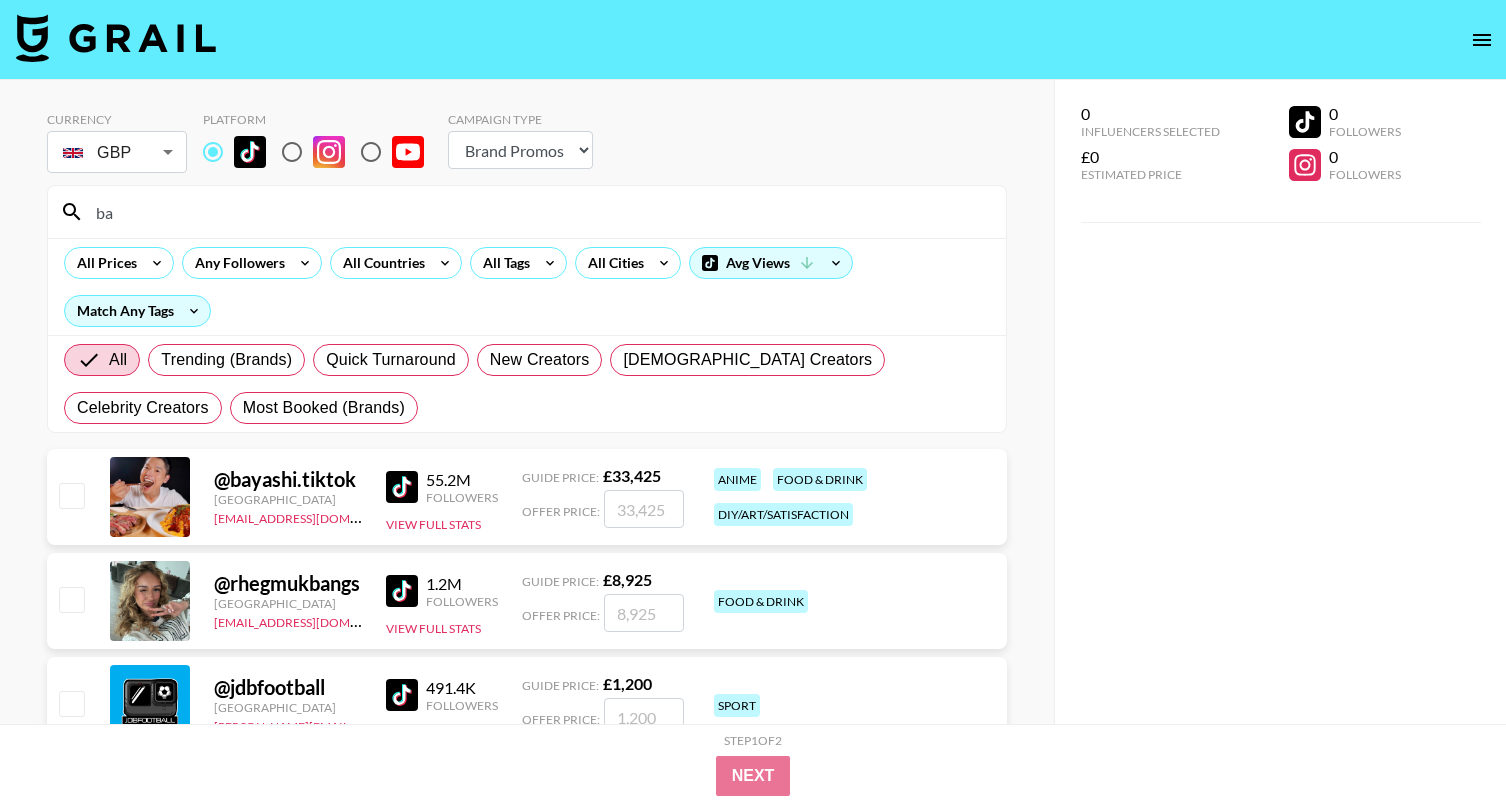 type on "b" 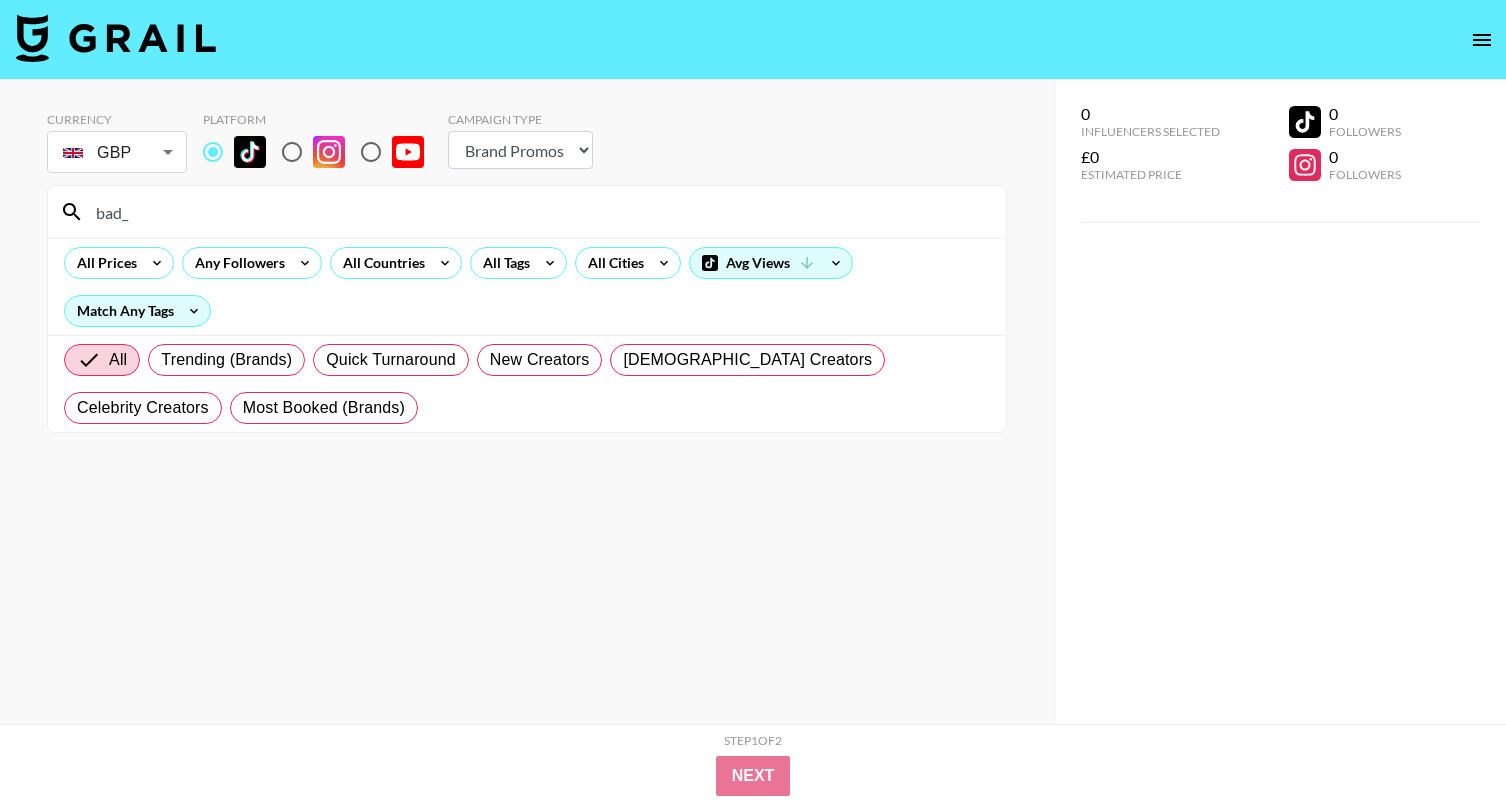 type on "bad_" 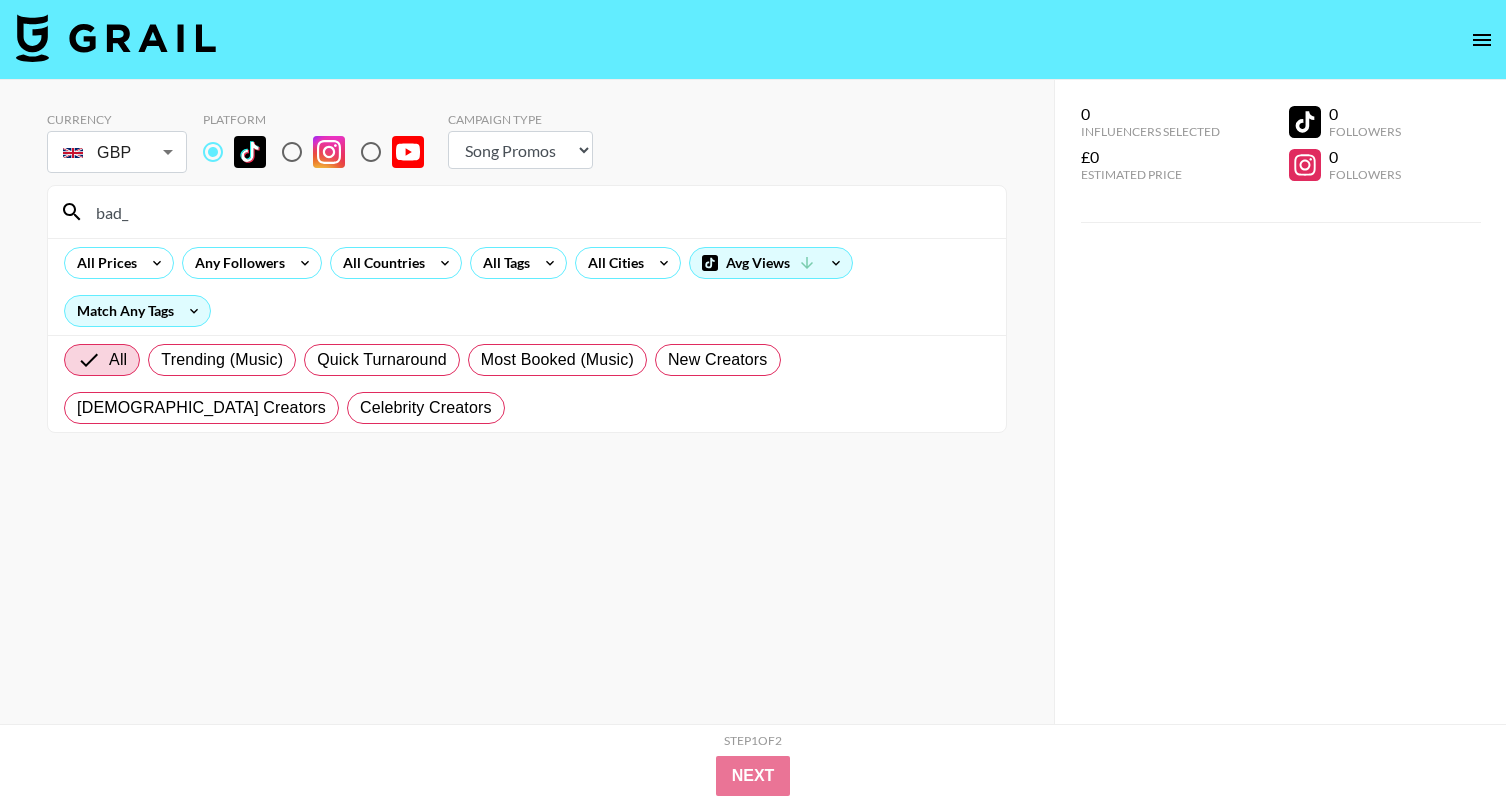 click on "bad_" at bounding box center (539, 212) 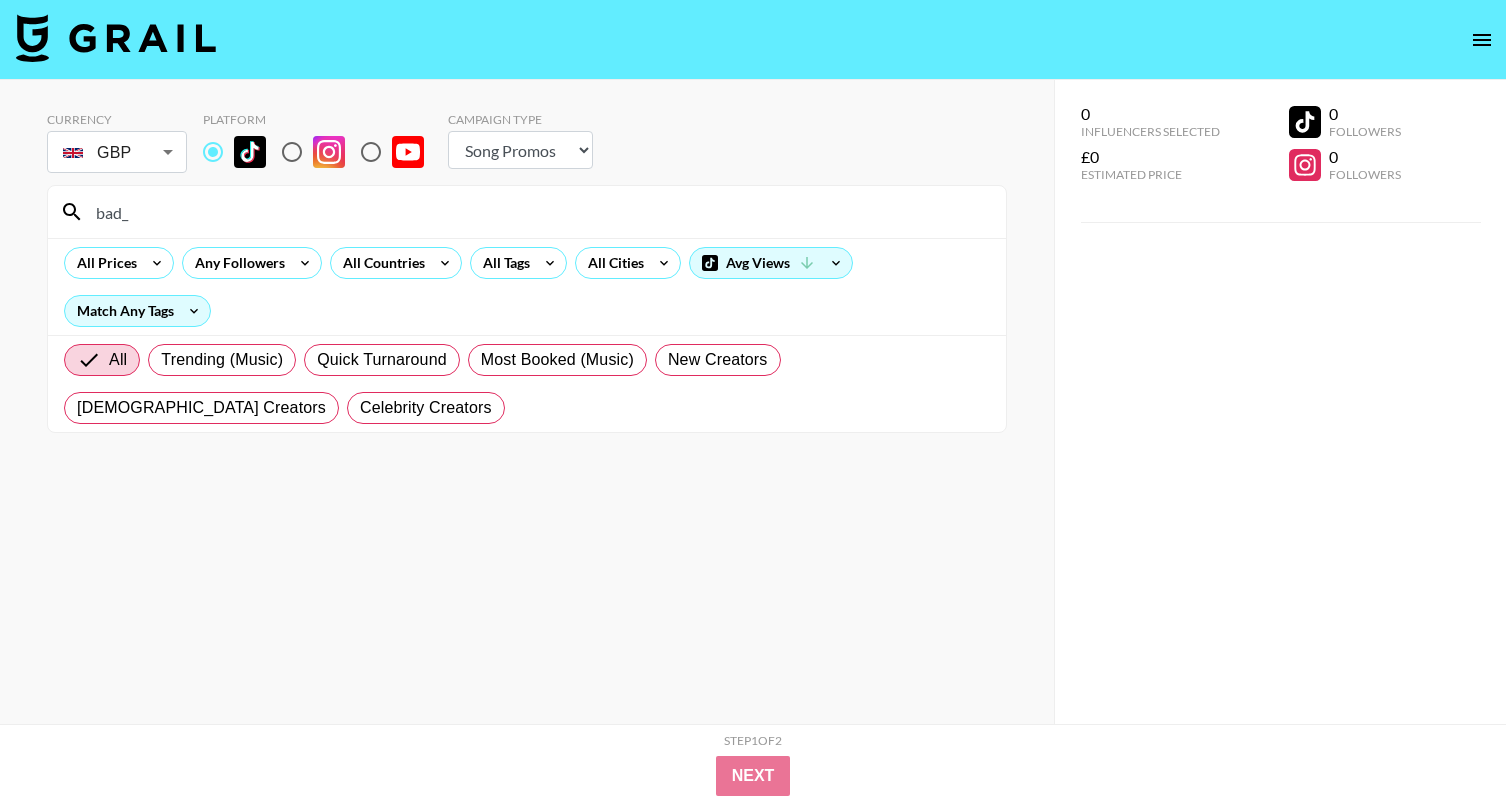 drag, startPoint x: 207, startPoint y: 212, endPoint x: -1, endPoint y: 212, distance: 208 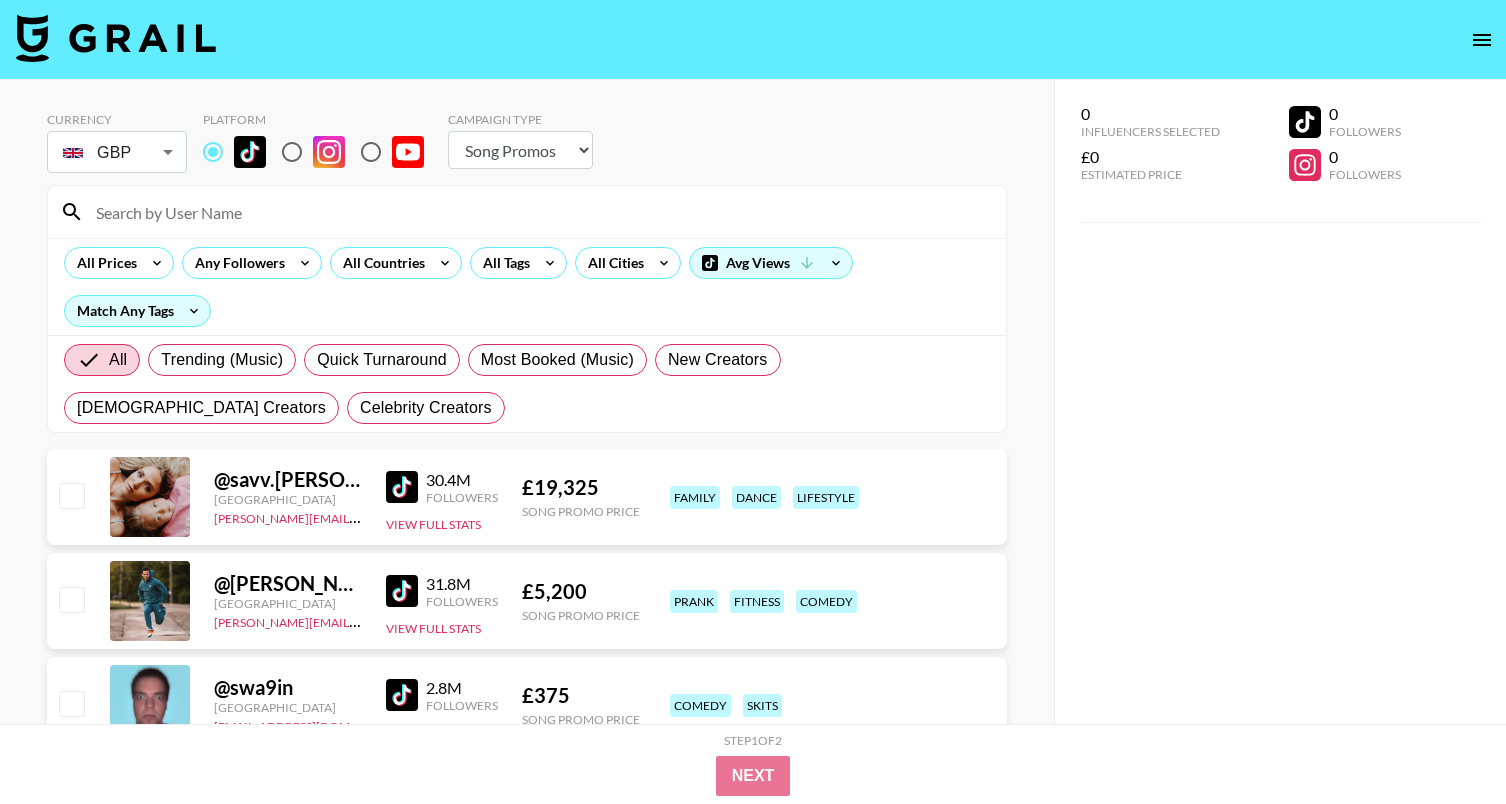 click at bounding box center [539, 212] 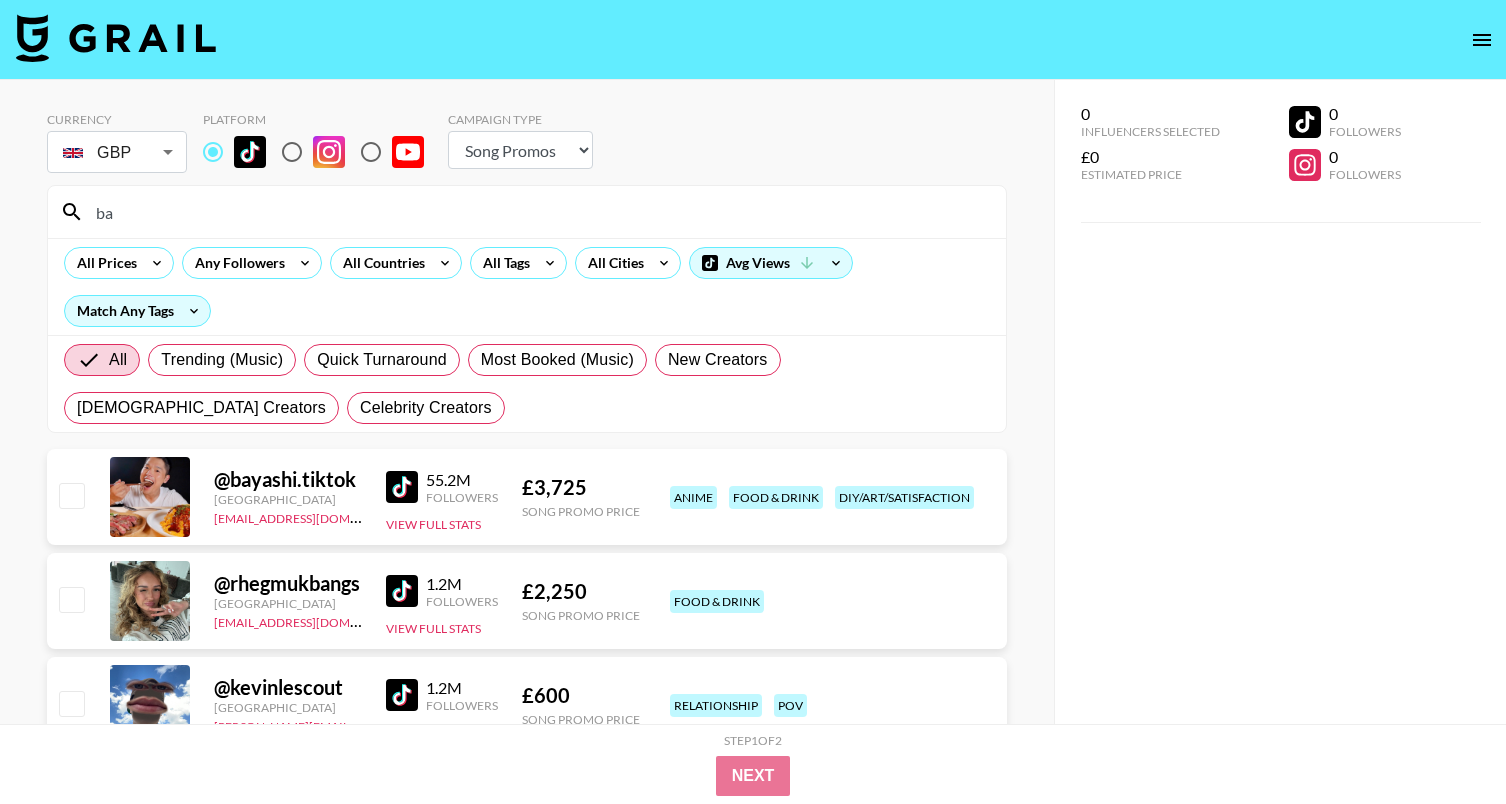 type on "b" 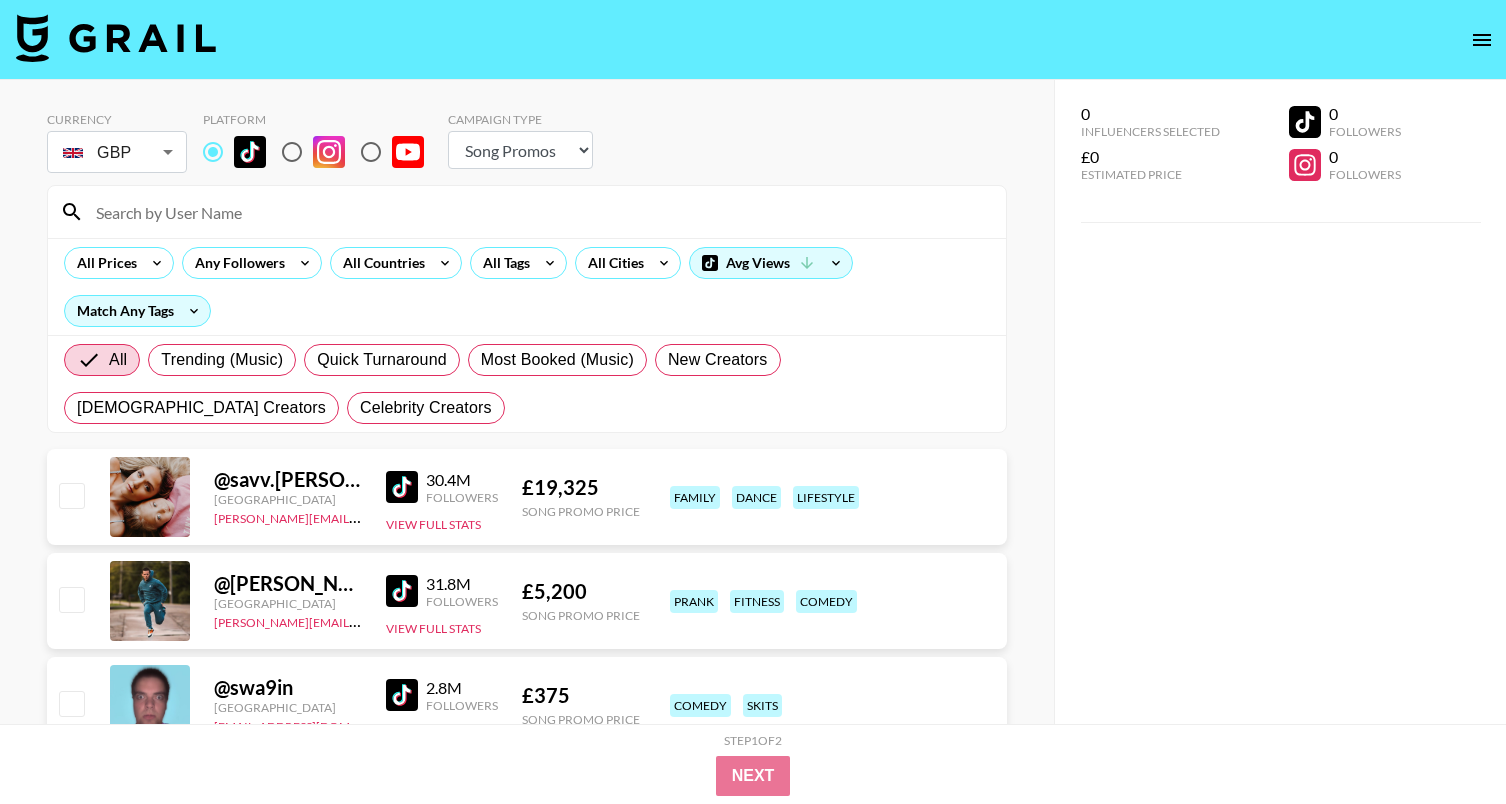 click at bounding box center [527, 212] 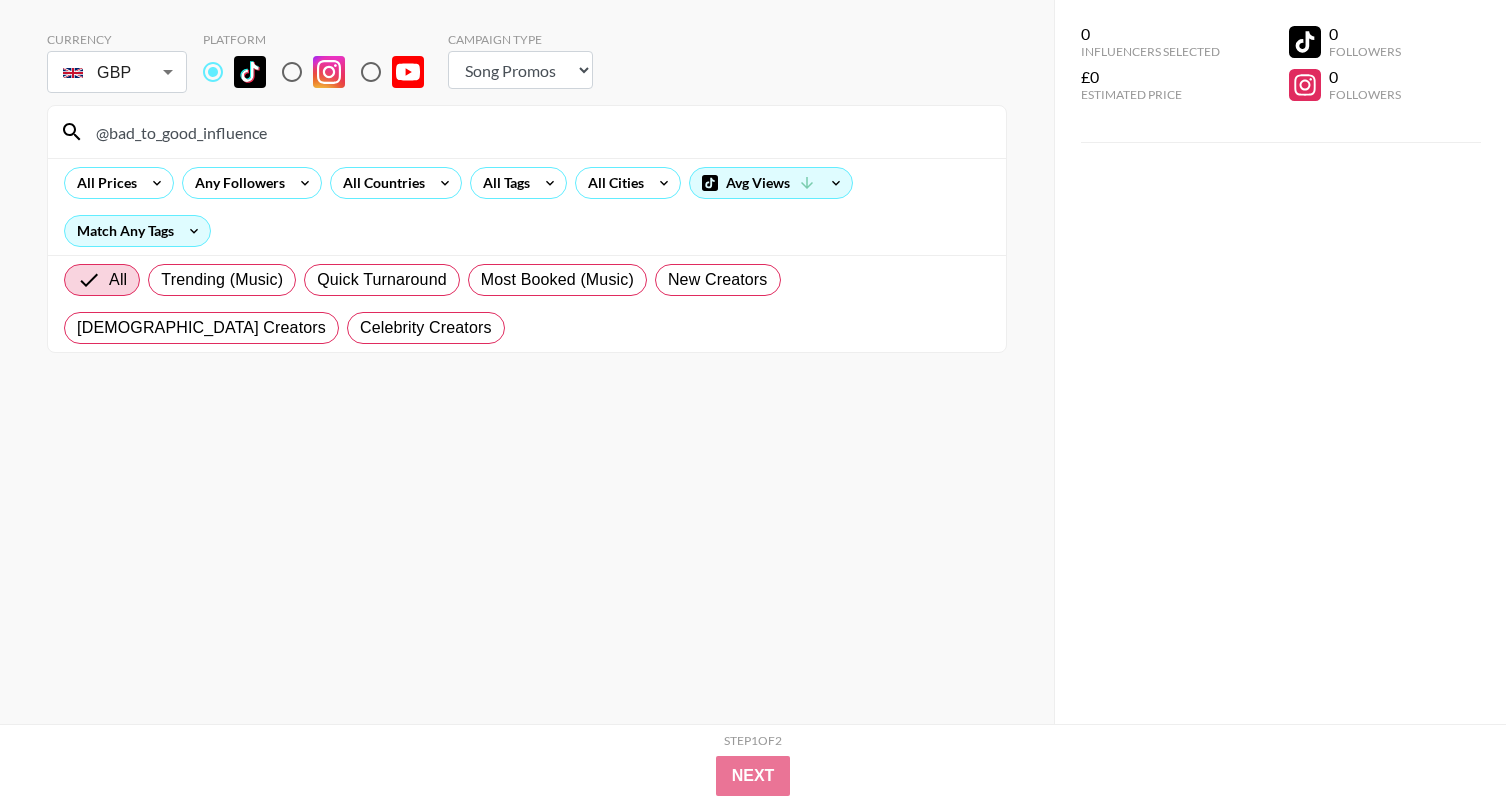 scroll, scrollTop: 0, scrollLeft: 0, axis: both 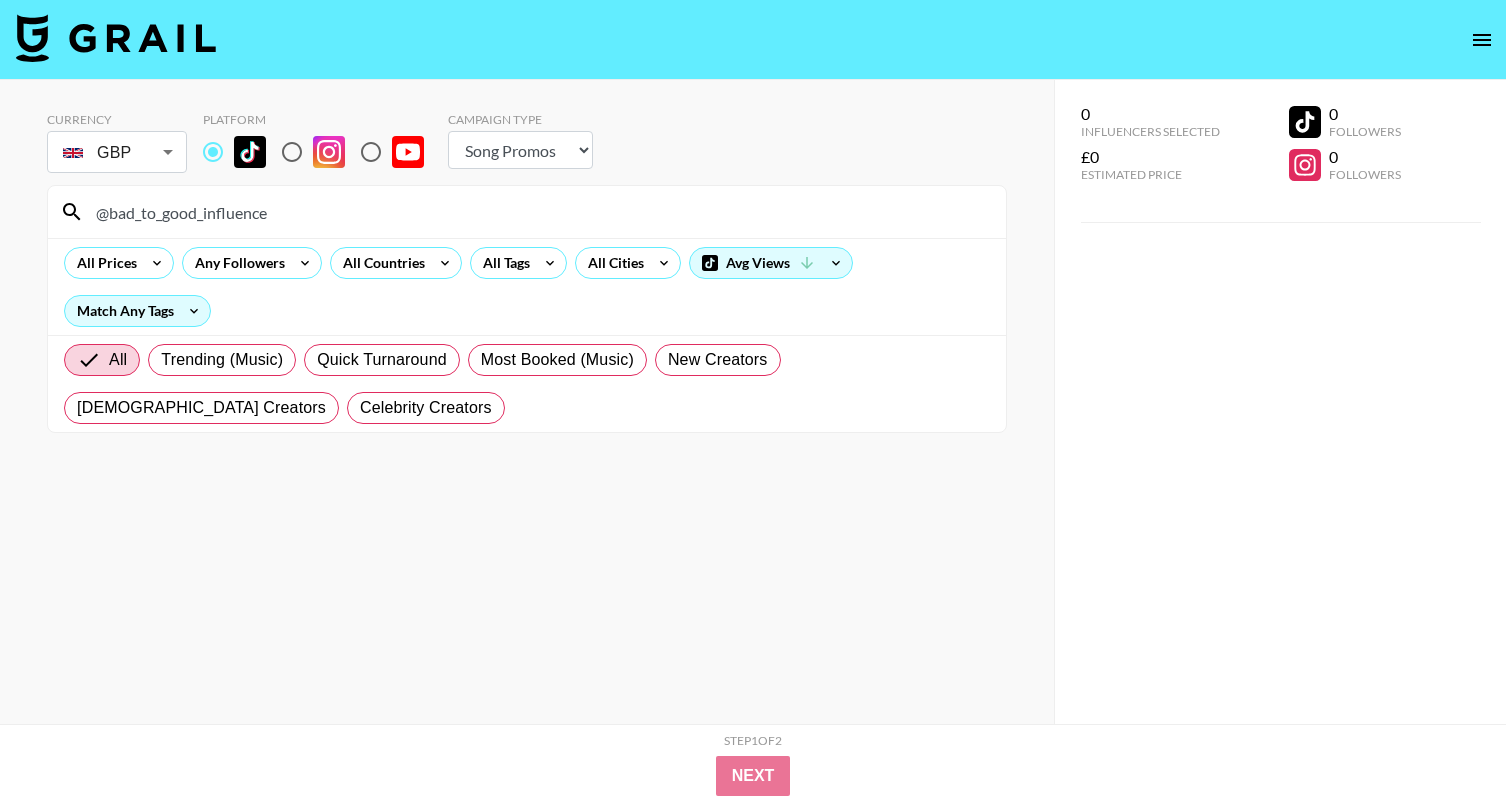 type on "@bad_to_good_influence" 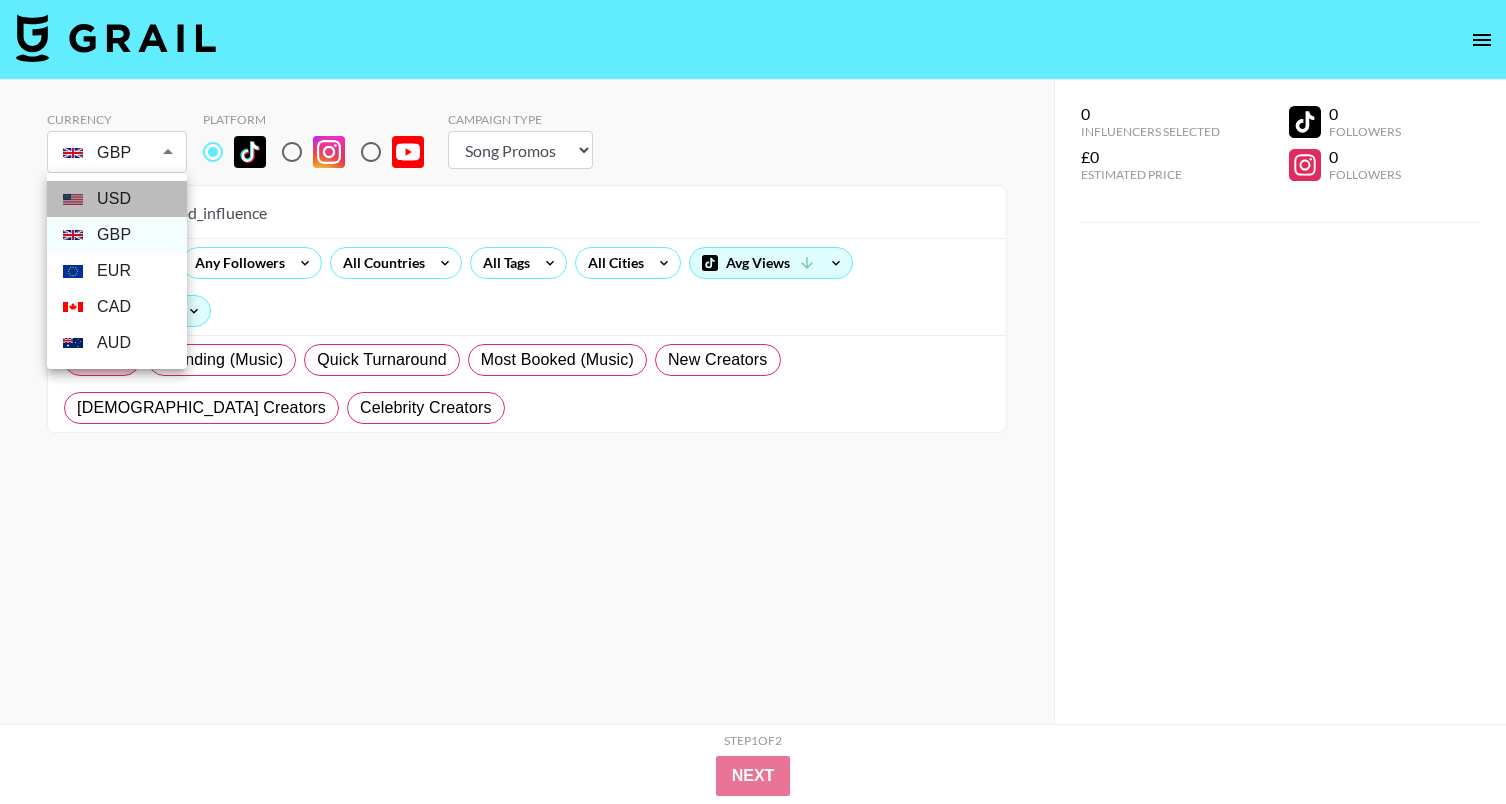 click on "USD" at bounding box center (117, 199) 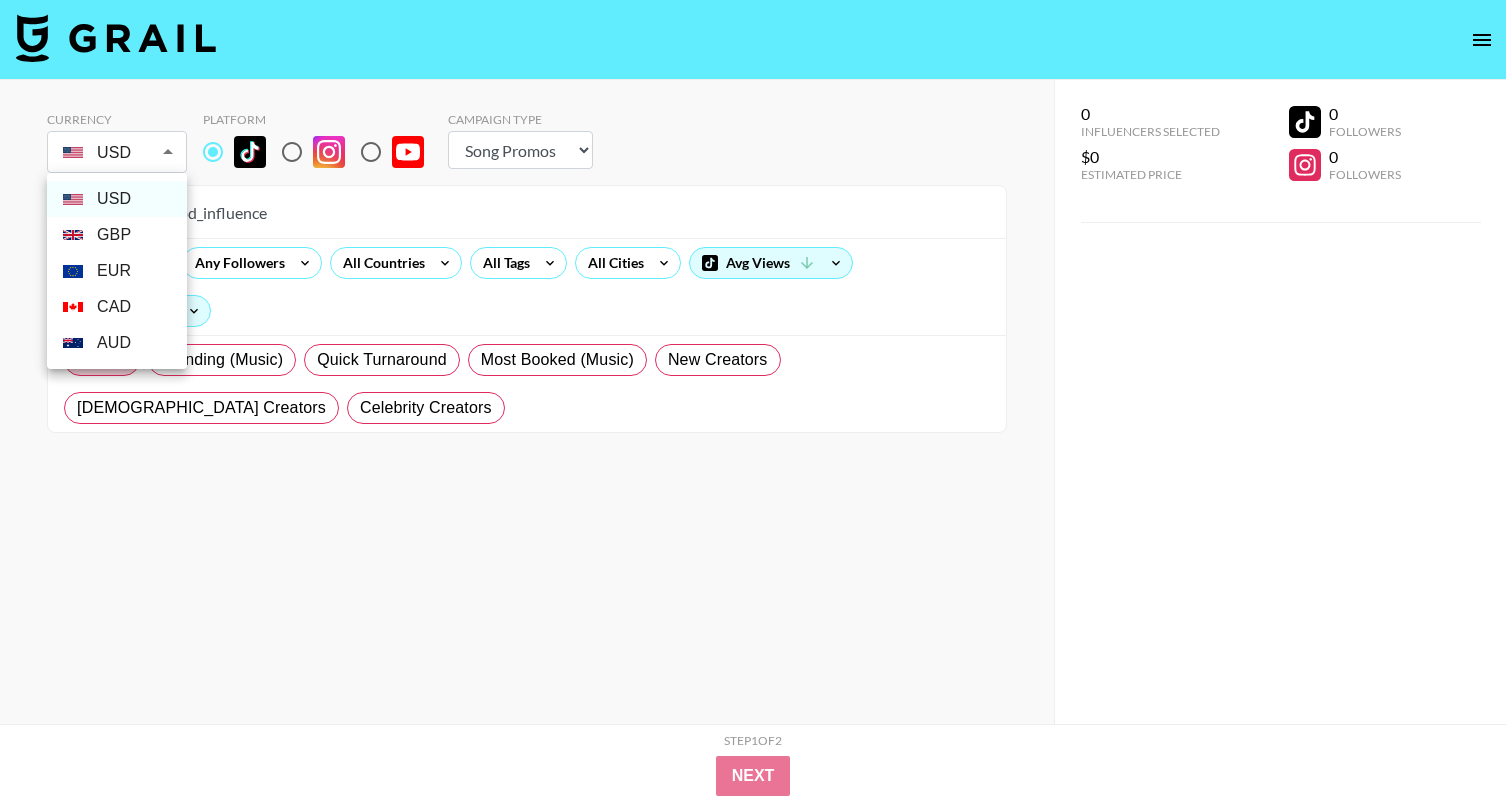click on "Currency USD USD ​ Platform Campaign Type Choose Type... Song Promos Brand Promos @bad_to_good_influence All Prices Any Followers All Countries All Tags All Cities Avg Views Match Any Tags All Trending (Music) Quick Turnaround Most Booked (Music) New Creators [DEMOGRAPHIC_DATA] Creators Celebrity Creators 0 Influencers Selected $0 Estimated Price 0 Followers 0 Followers 0 Influencers Selected $0 Estimated Price 0 Followers 0 Followers Step  1  of  2 View  Summary Next v [DATE] © Grail Talent Terms USD GBP EUR CAD AUD" at bounding box center (753, 442) 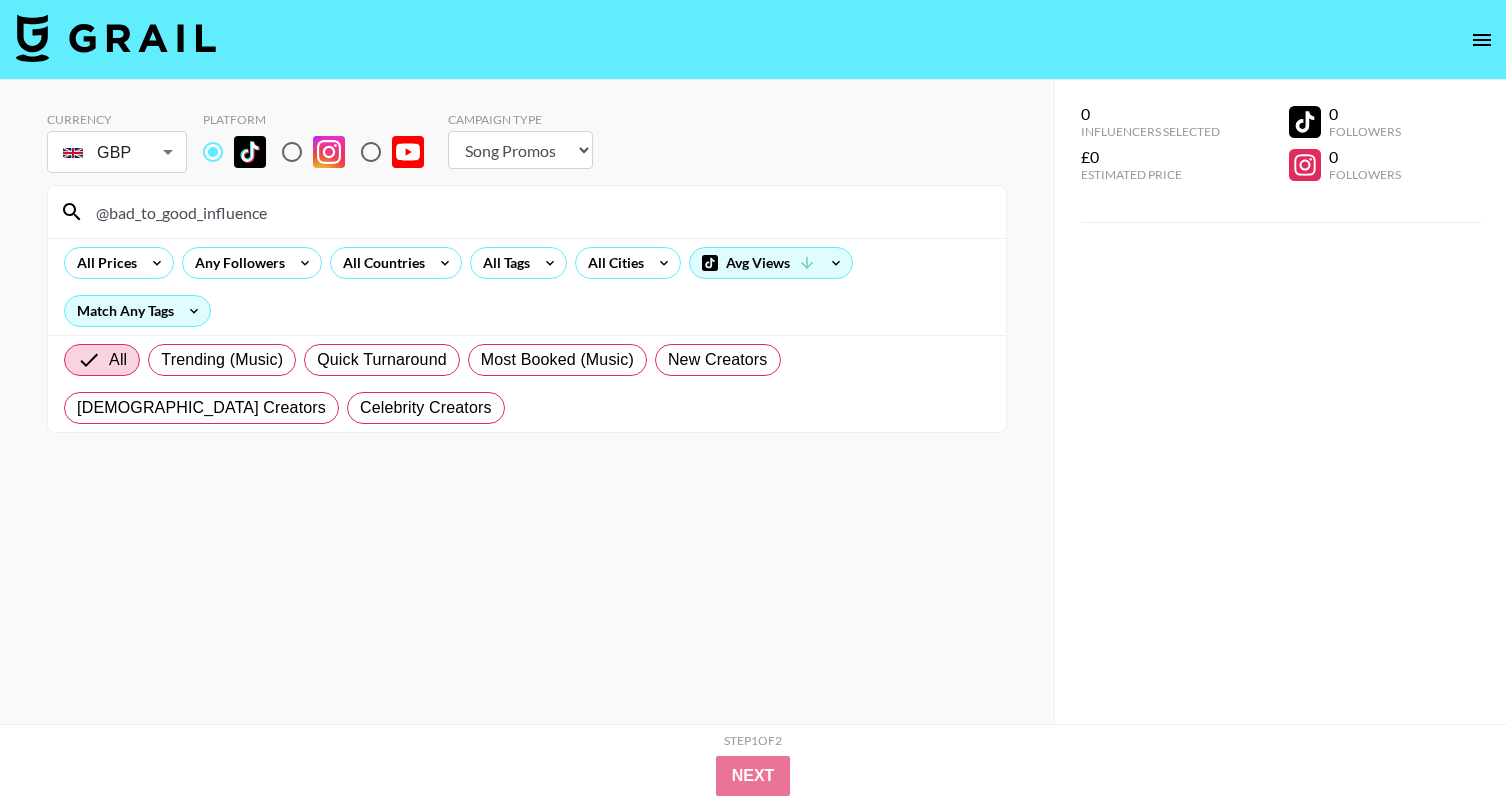 click on "Choose Type... Song Promos Brand Promos" at bounding box center [520, 150] 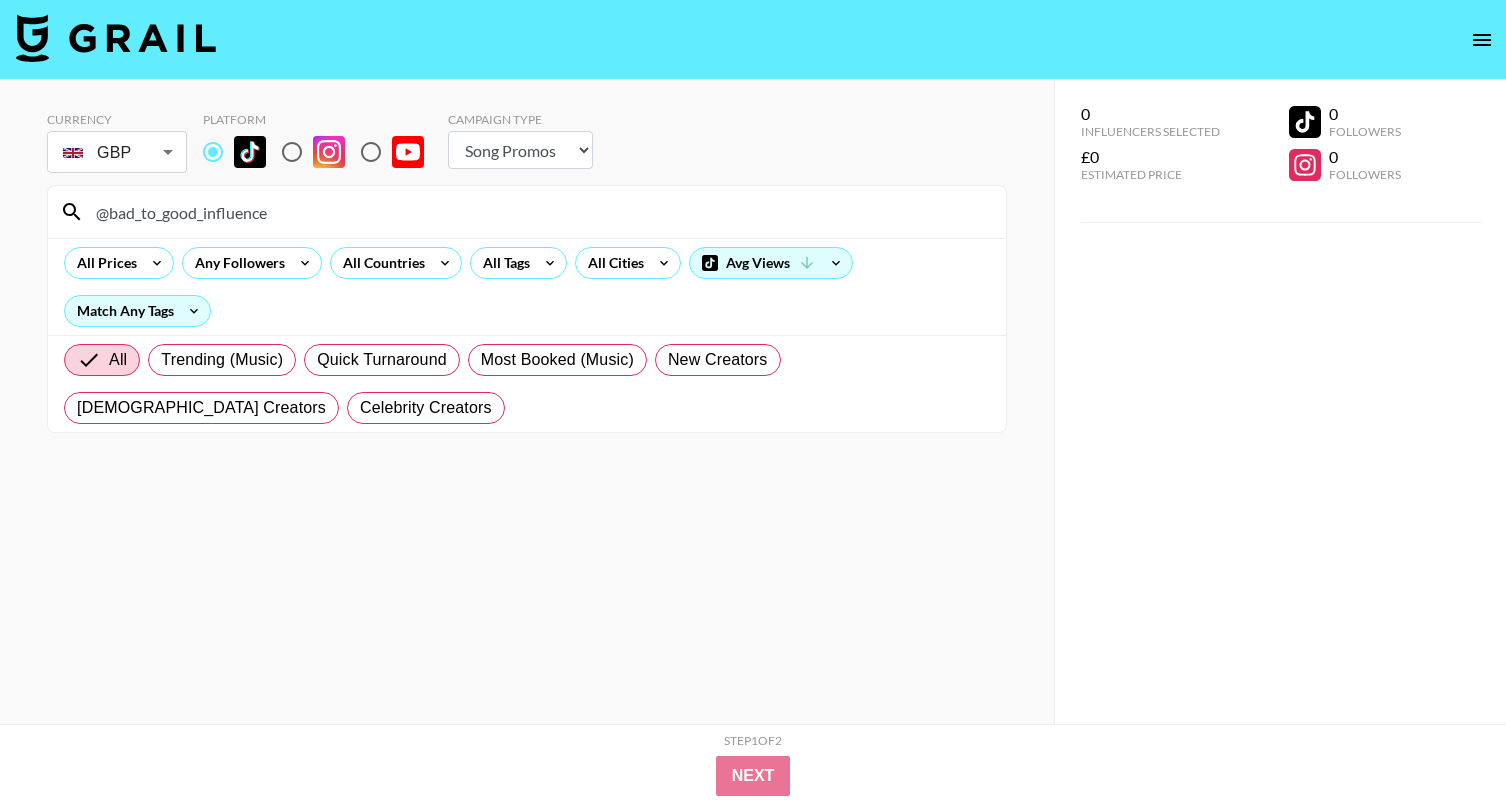 select on "Brand" 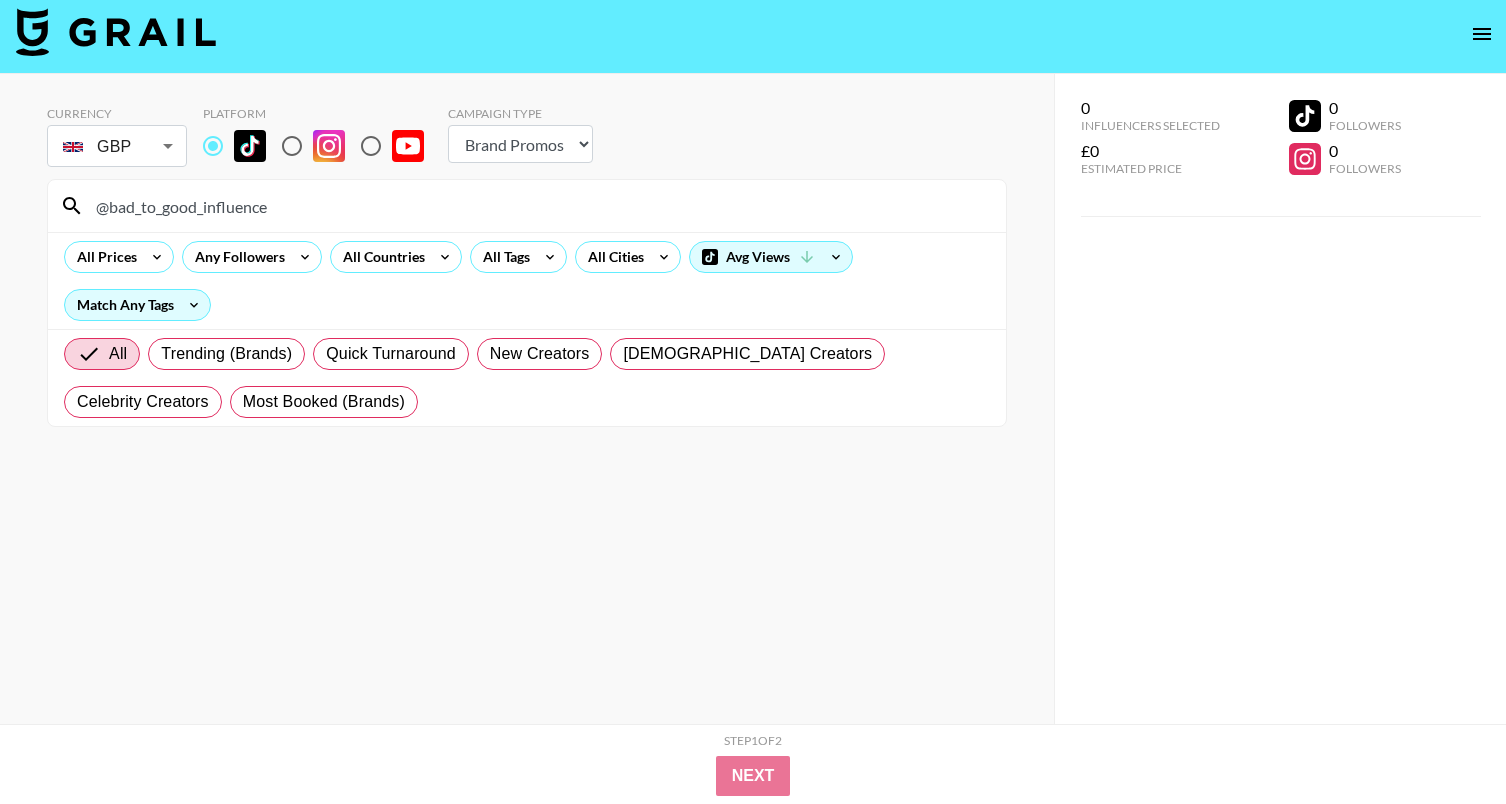 scroll, scrollTop: 0, scrollLeft: 0, axis: both 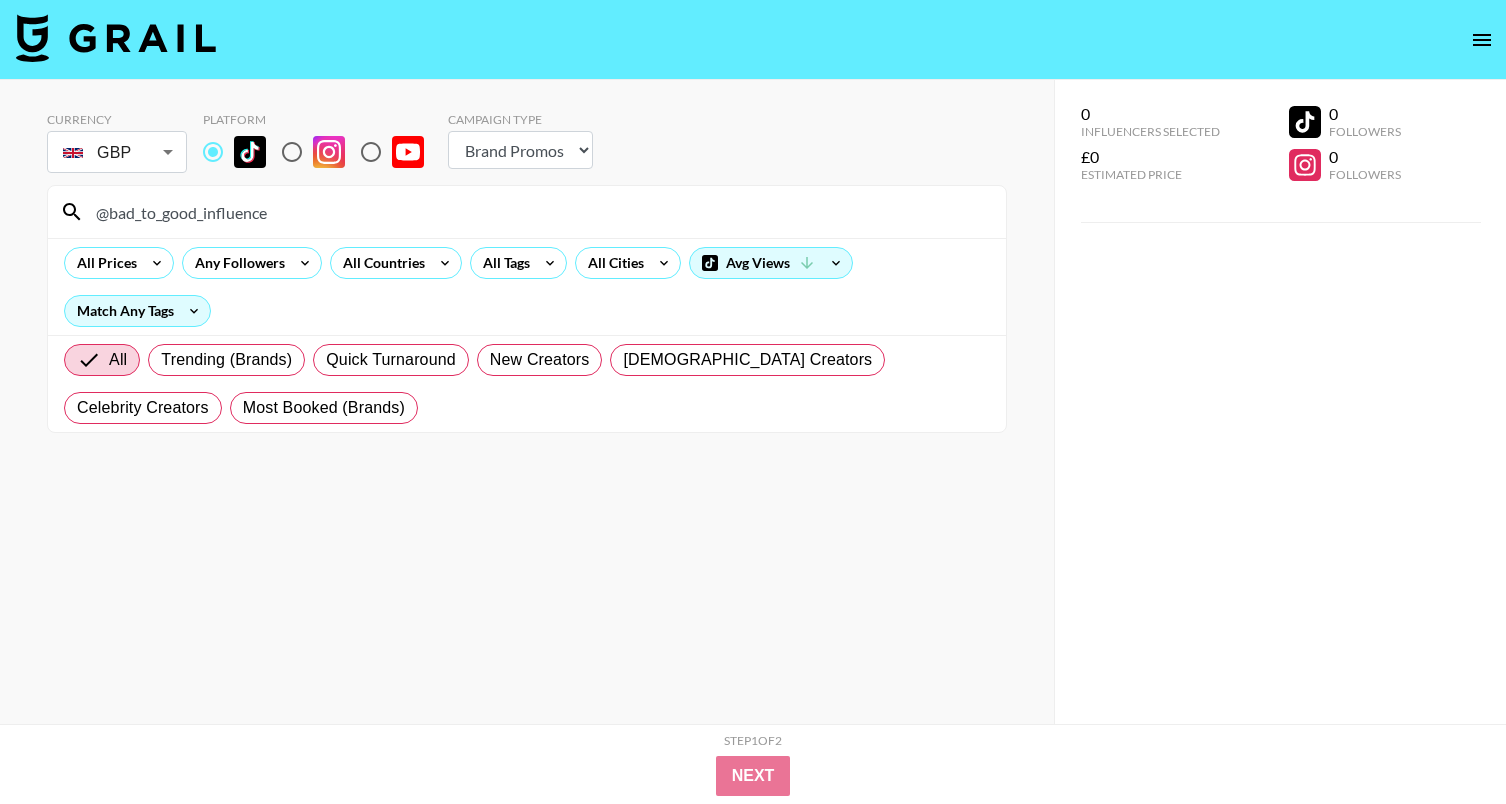 click at bounding box center [116, 38] 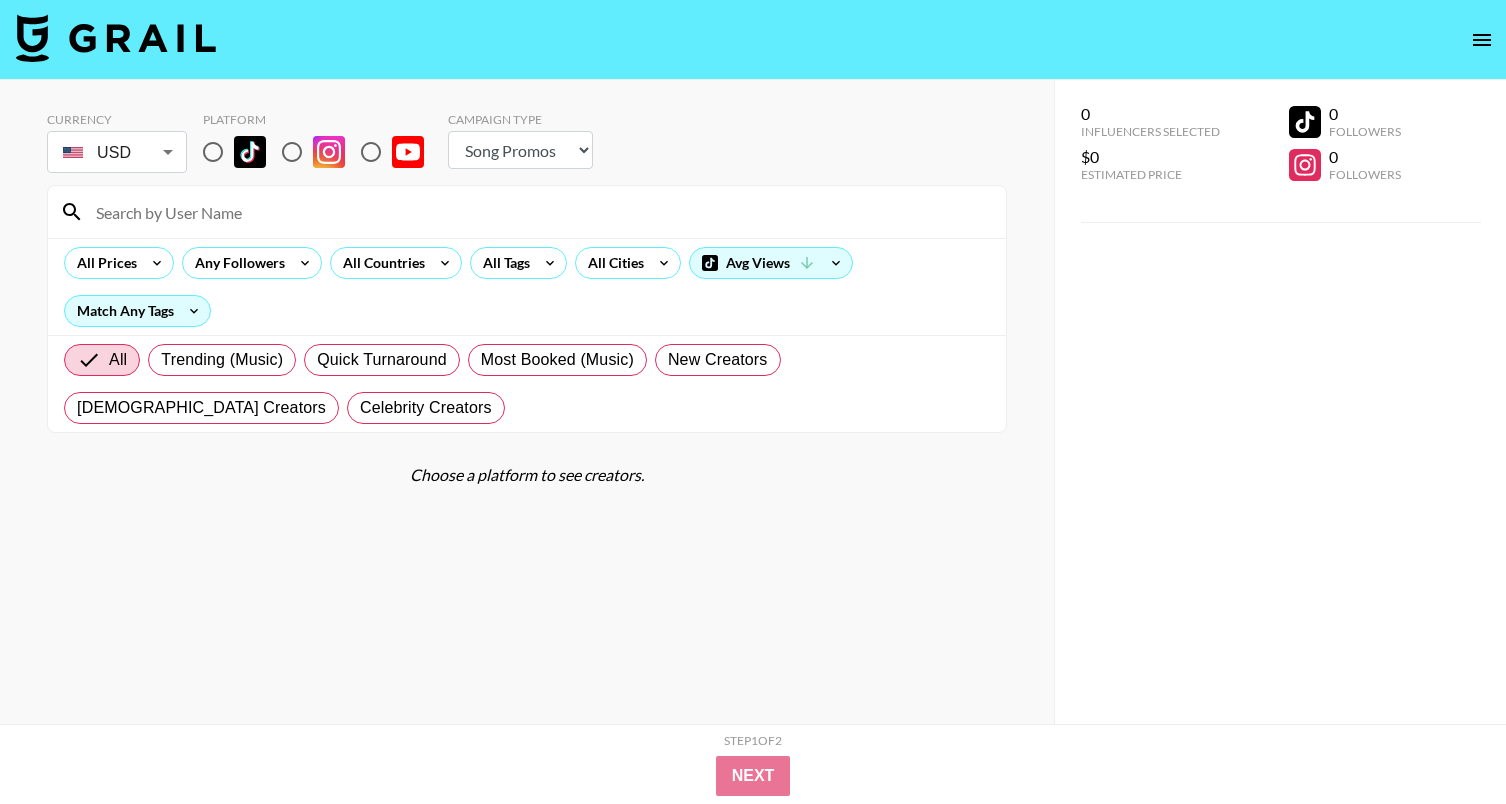 click at bounding box center [116, 38] 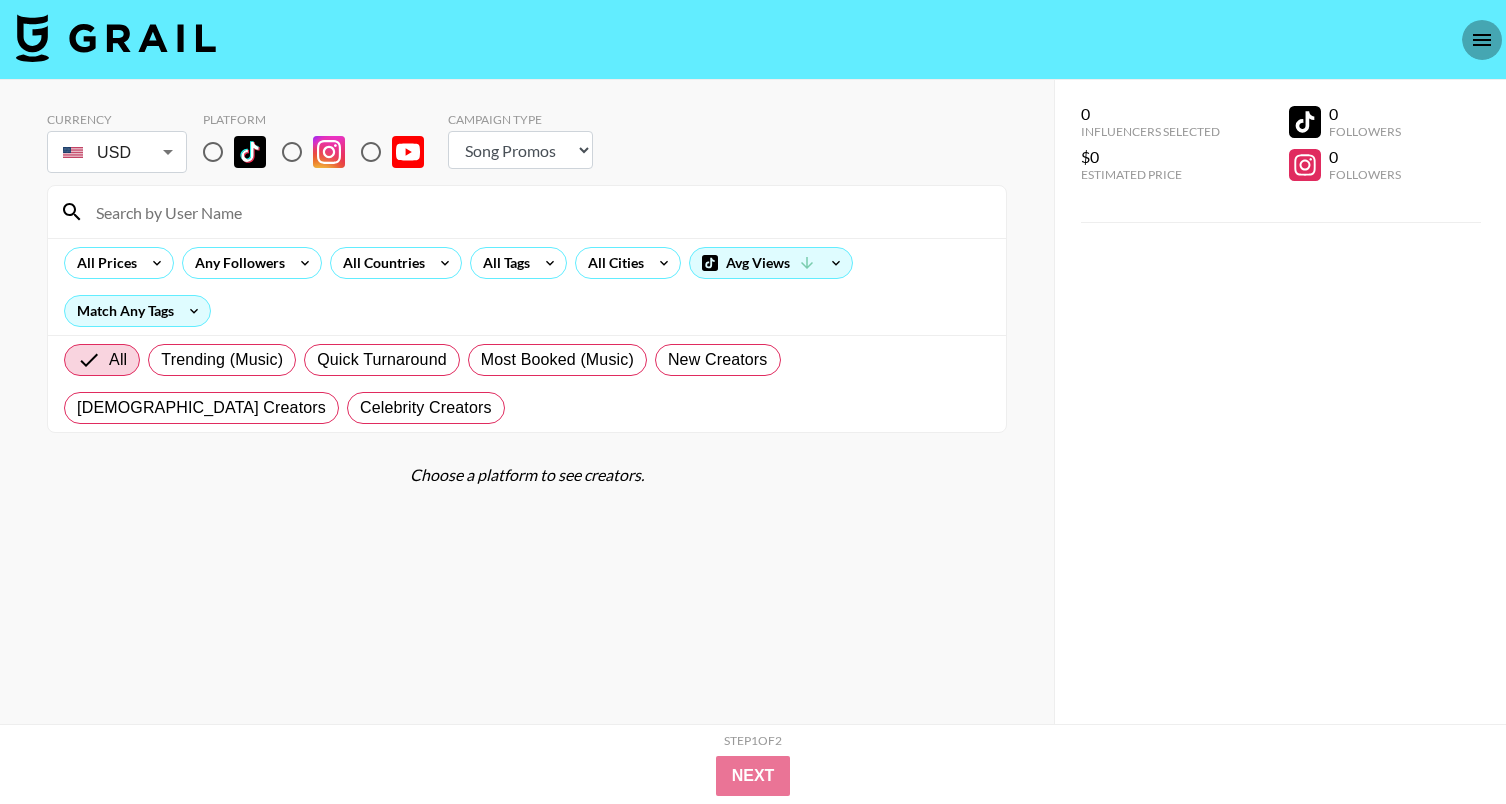 click 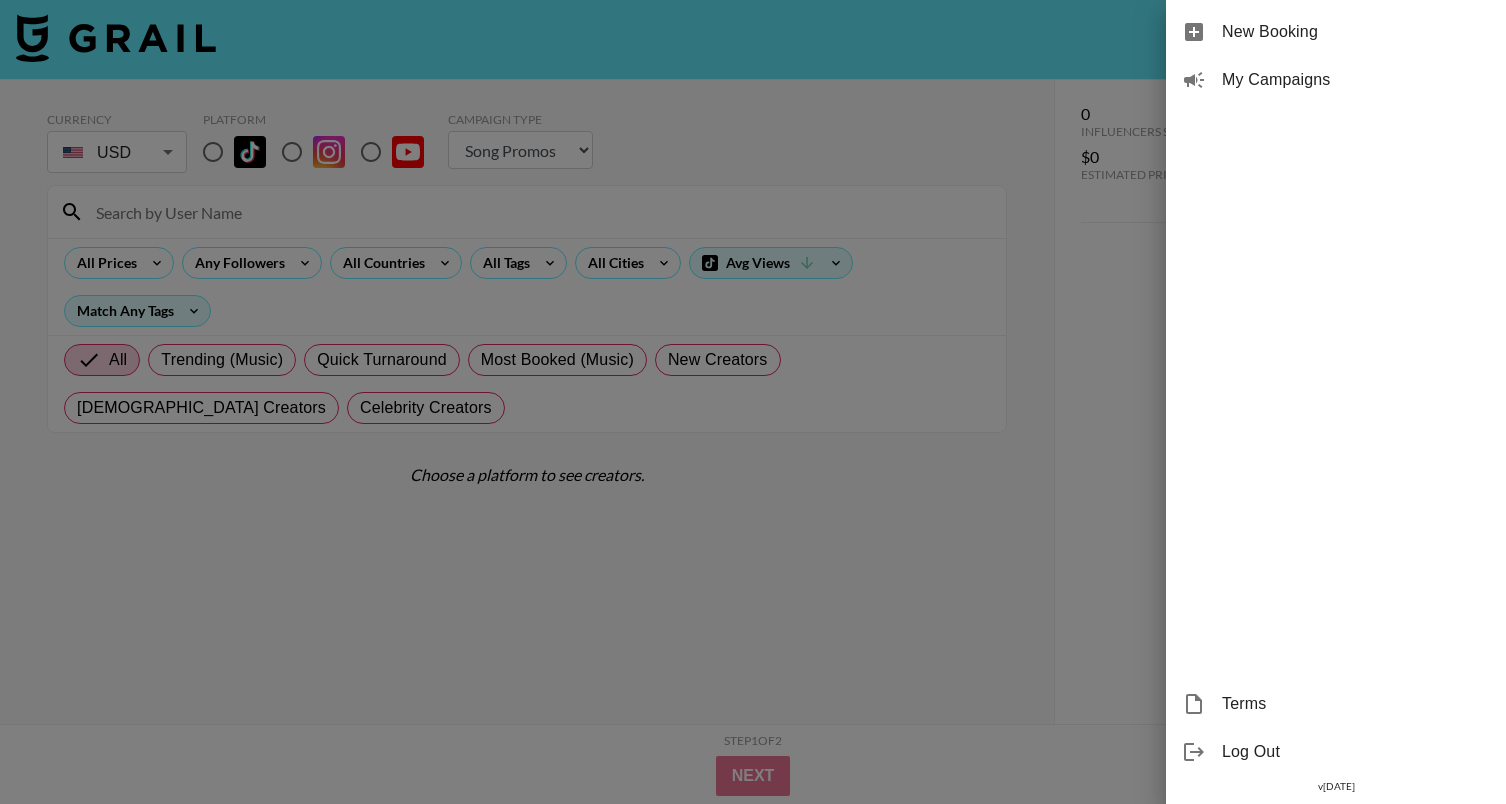 click on "Log Out" at bounding box center (1356, 752) 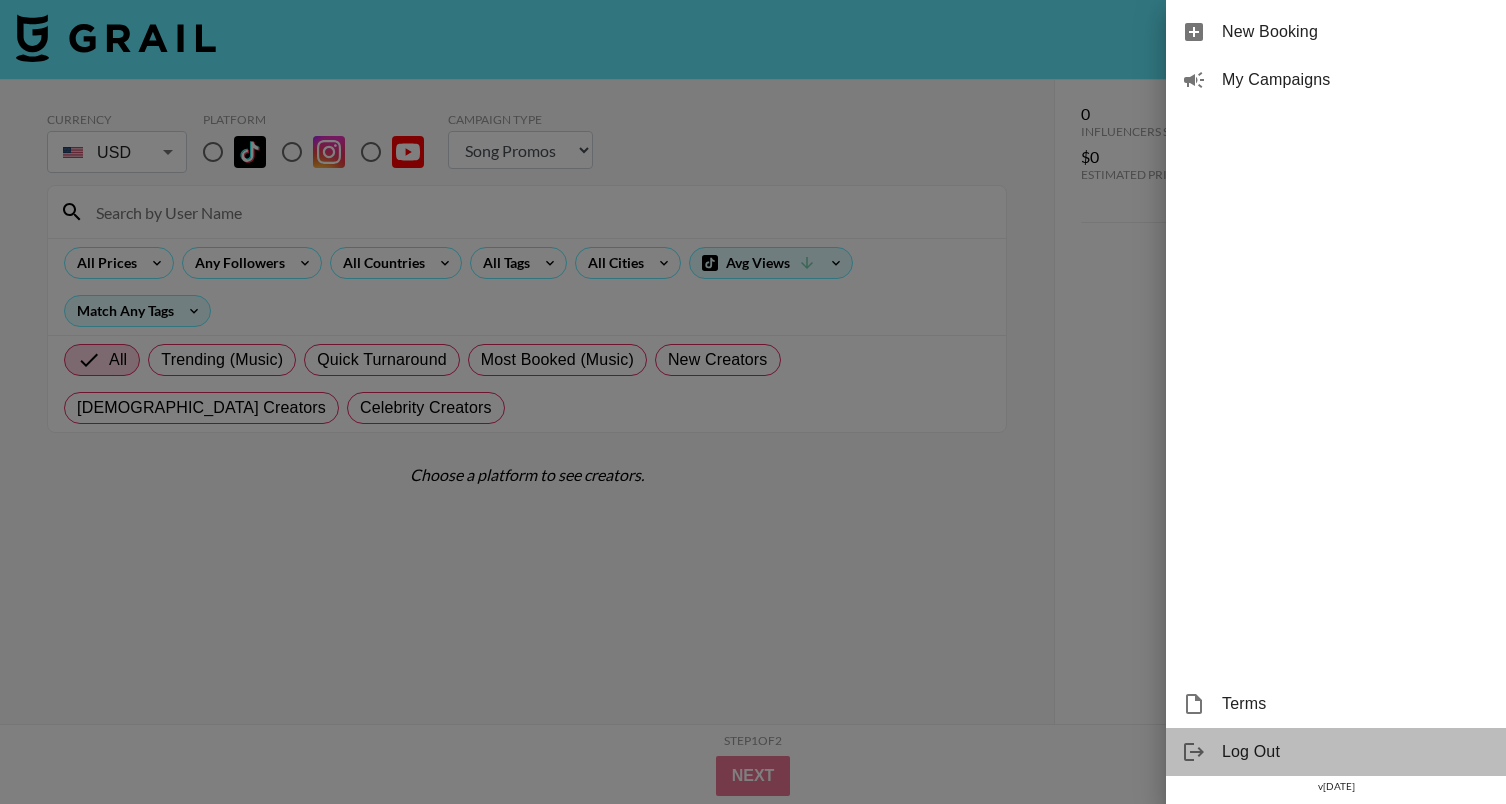 click on "Log Out" at bounding box center (1356, 752) 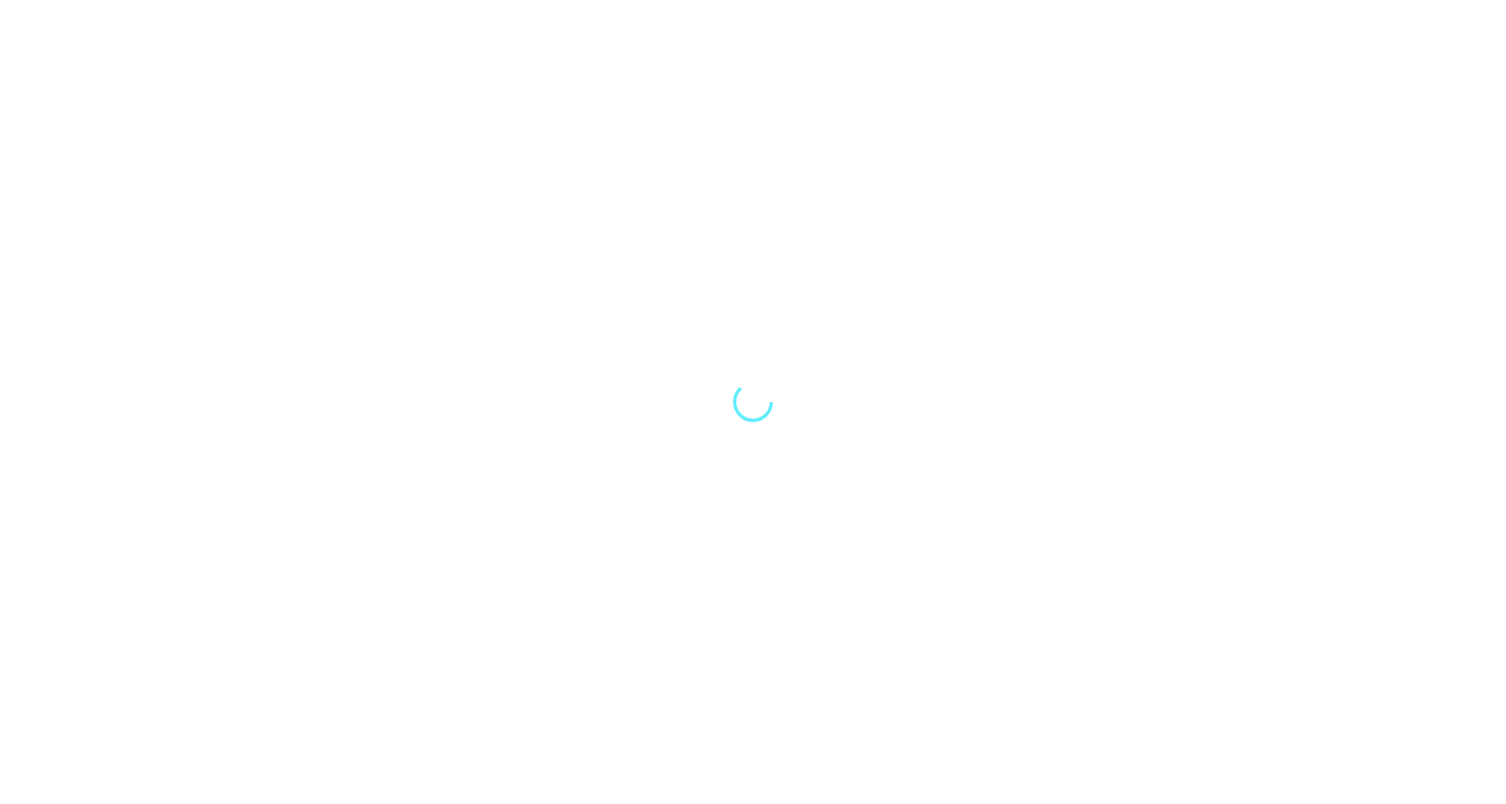 scroll, scrollTop: 0, scrollLeft: 0, axis: both 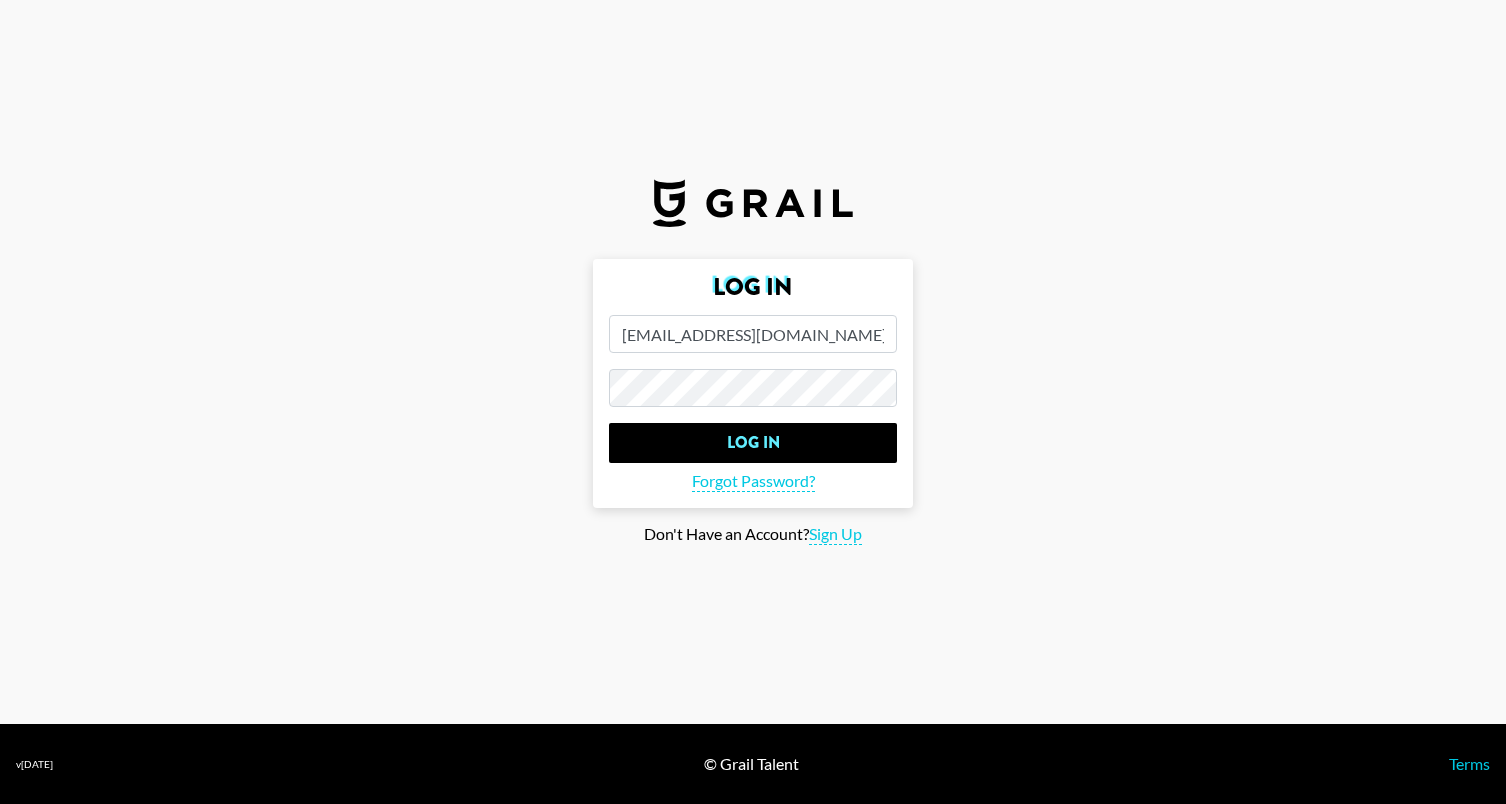 click on "taseen@streamstrudel.com" at bounding box center (753, 334) 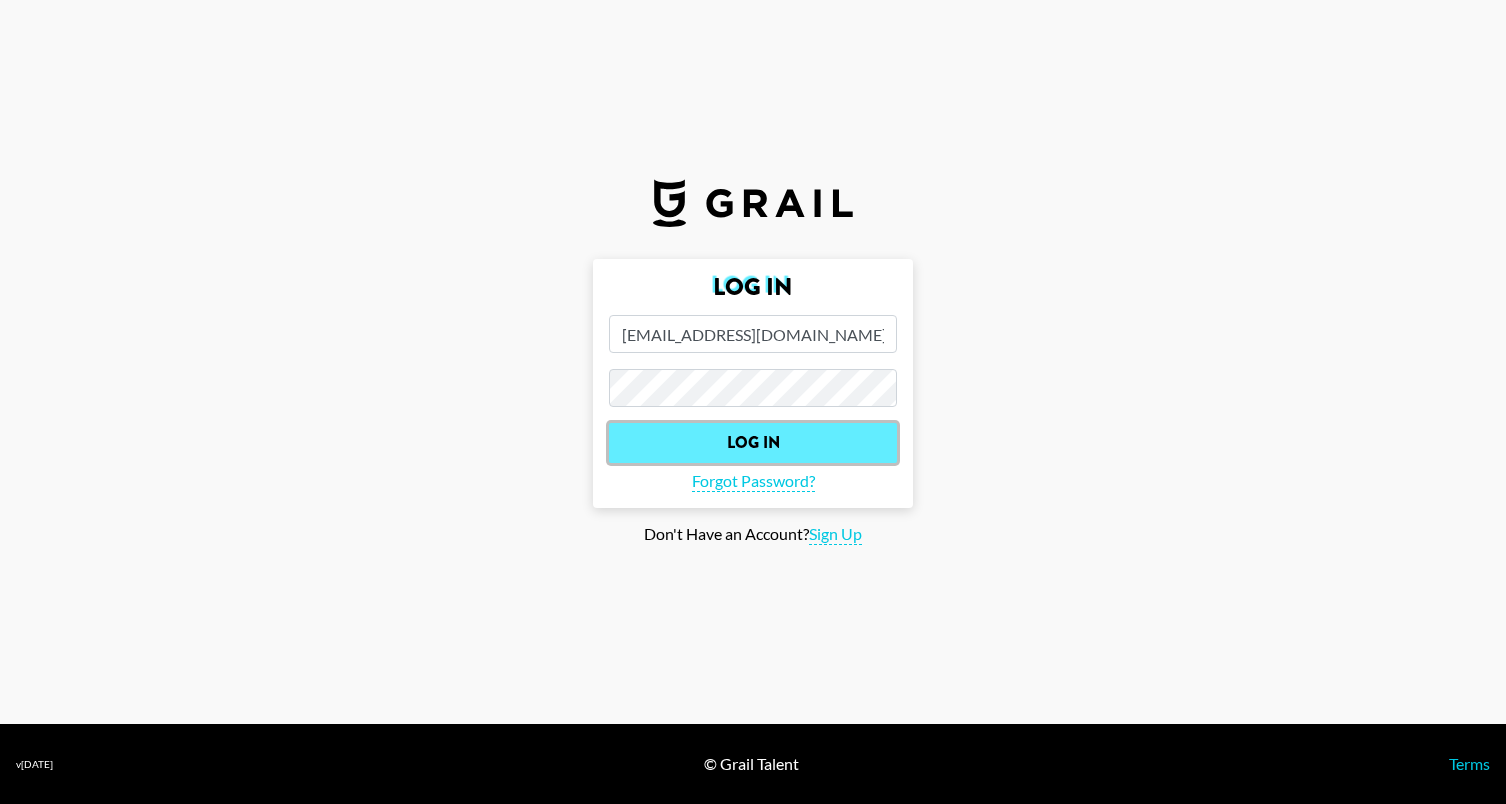 click on "Log In" at bounding box center (753, 443) 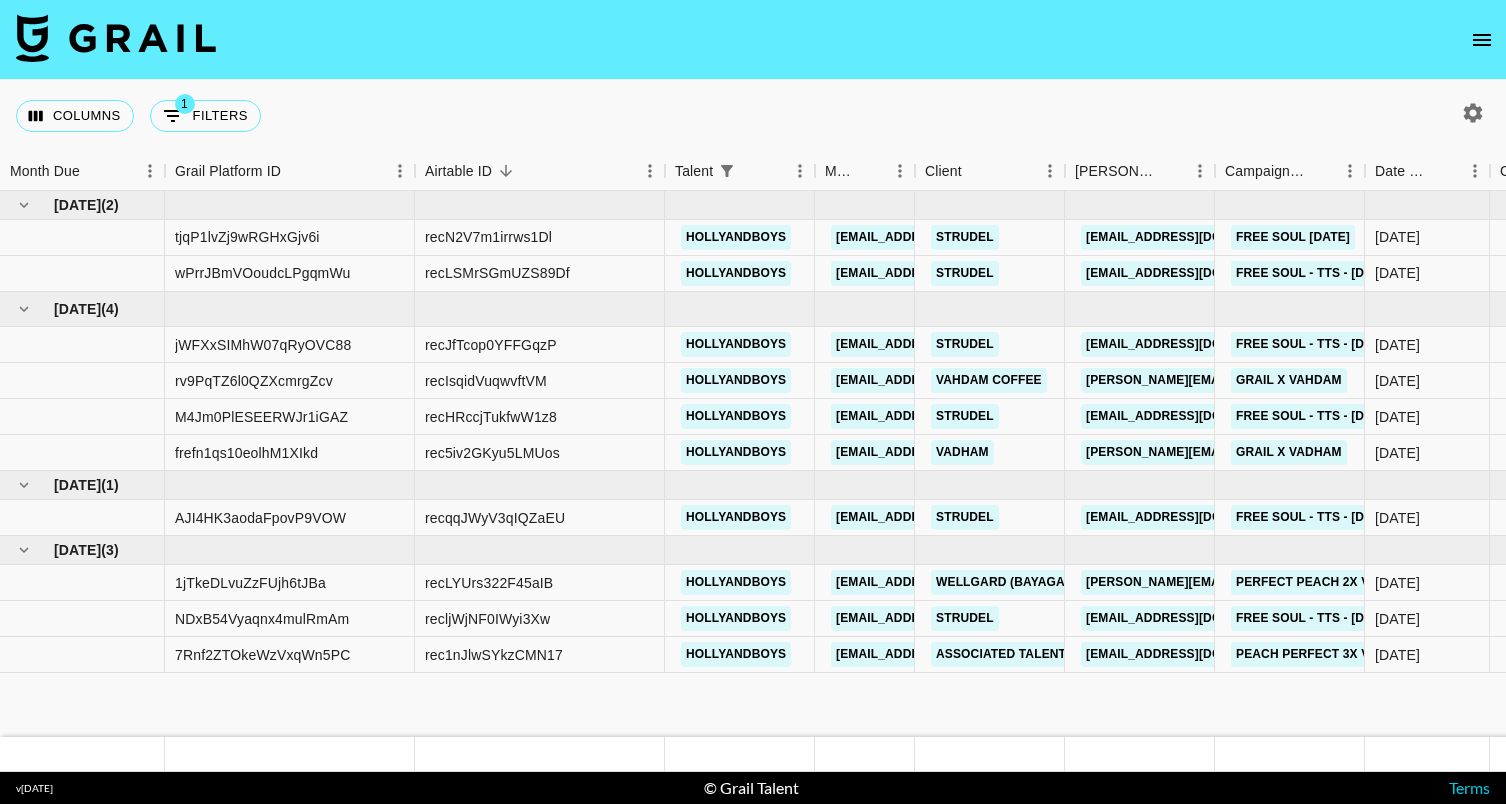click at bounding box center (116, 38) 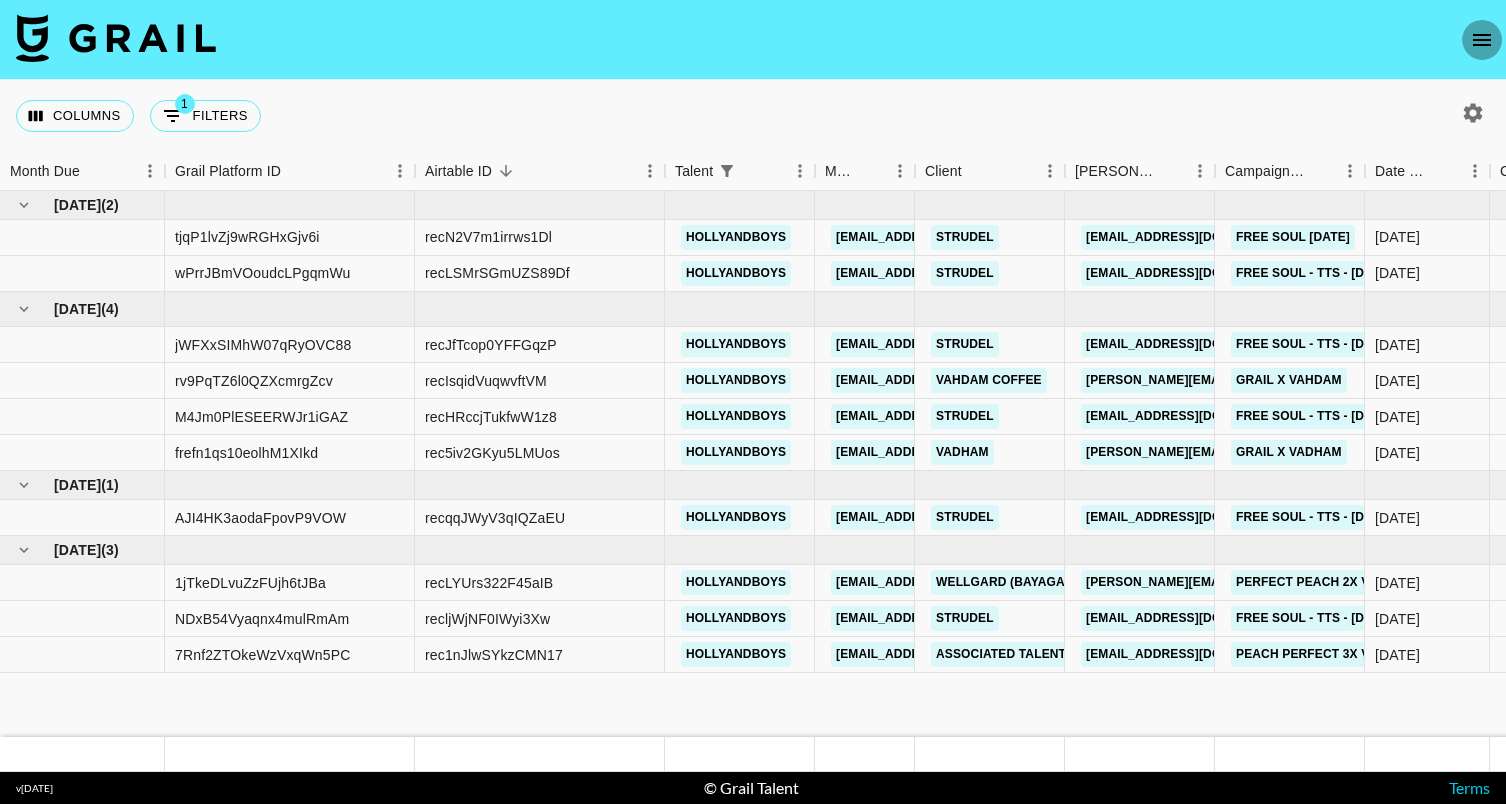 click at bounding box center (1482, 40) 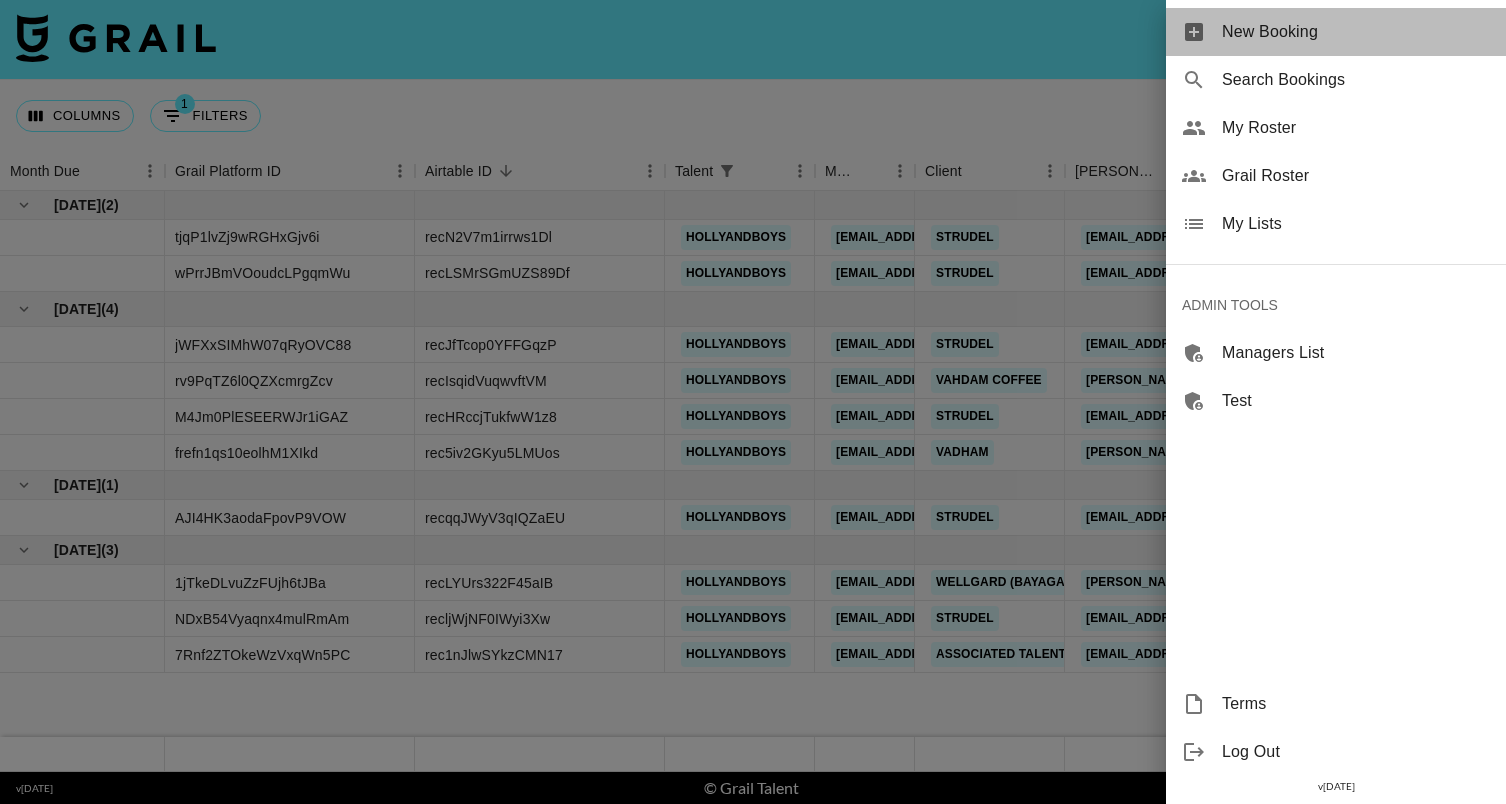 click on "New Booking" at bounding box center (1356, 32) 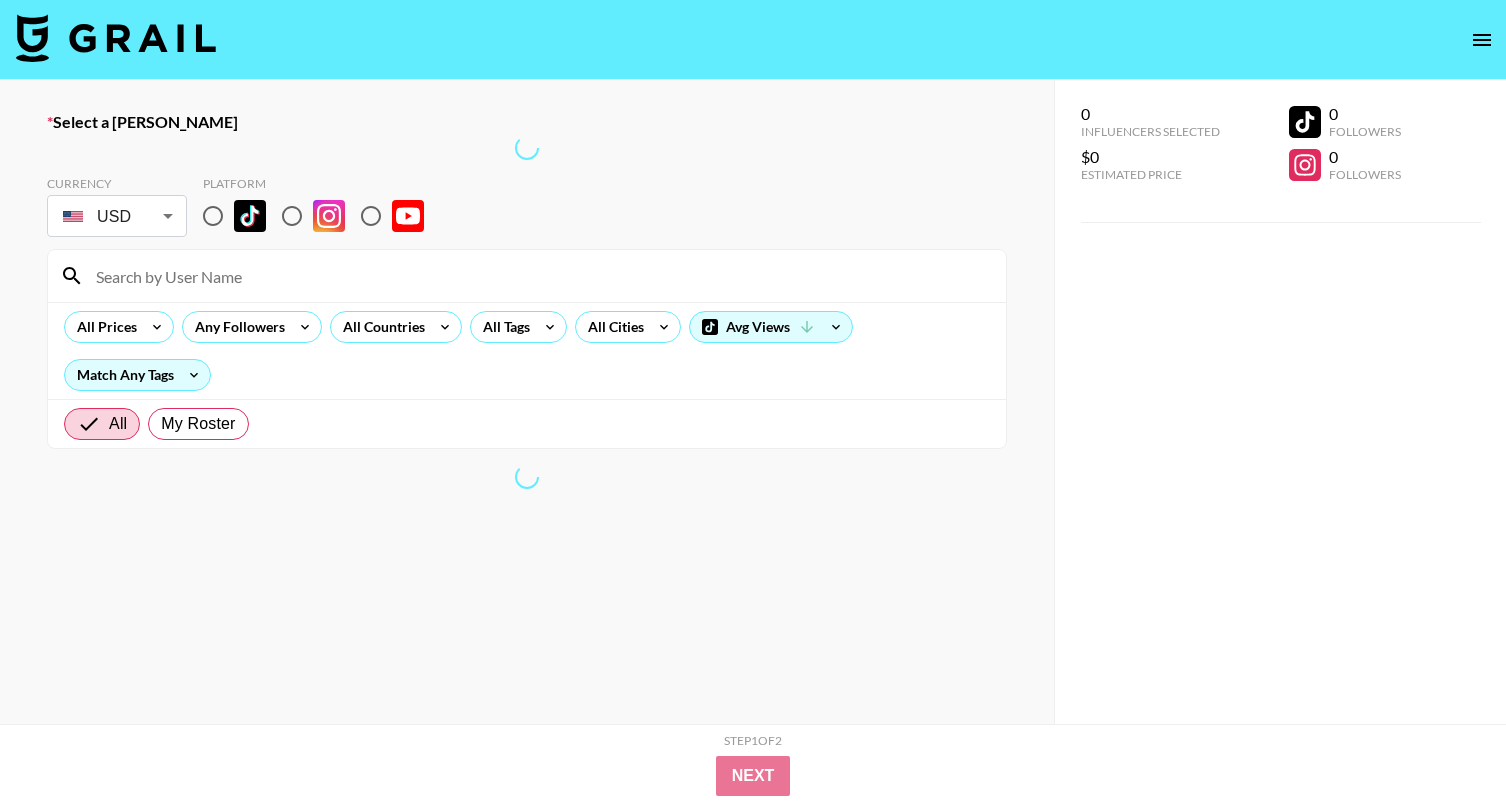 click at bounding box center (539, 276) 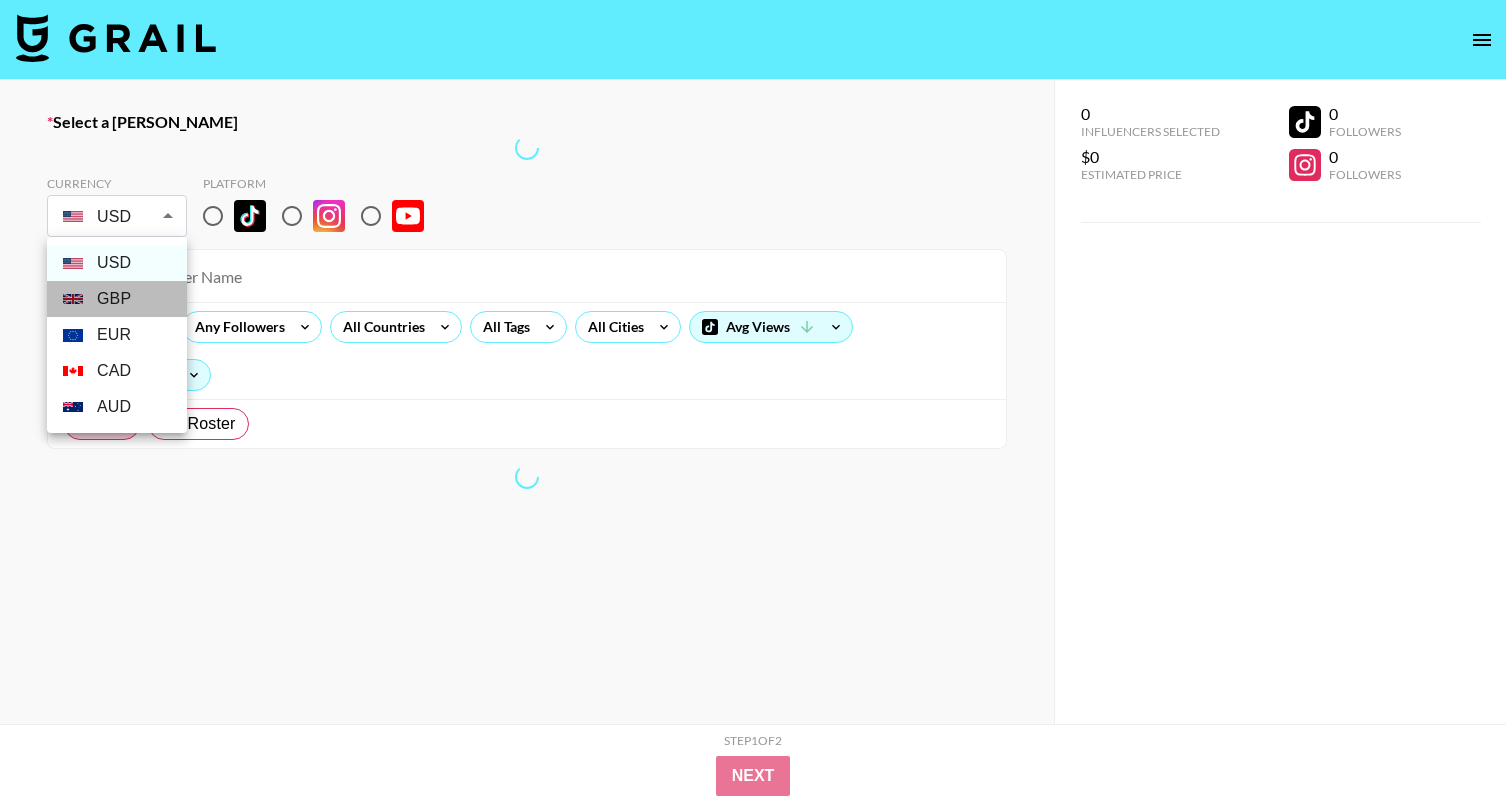 click on "GBP" at bounding box center (117, 299) 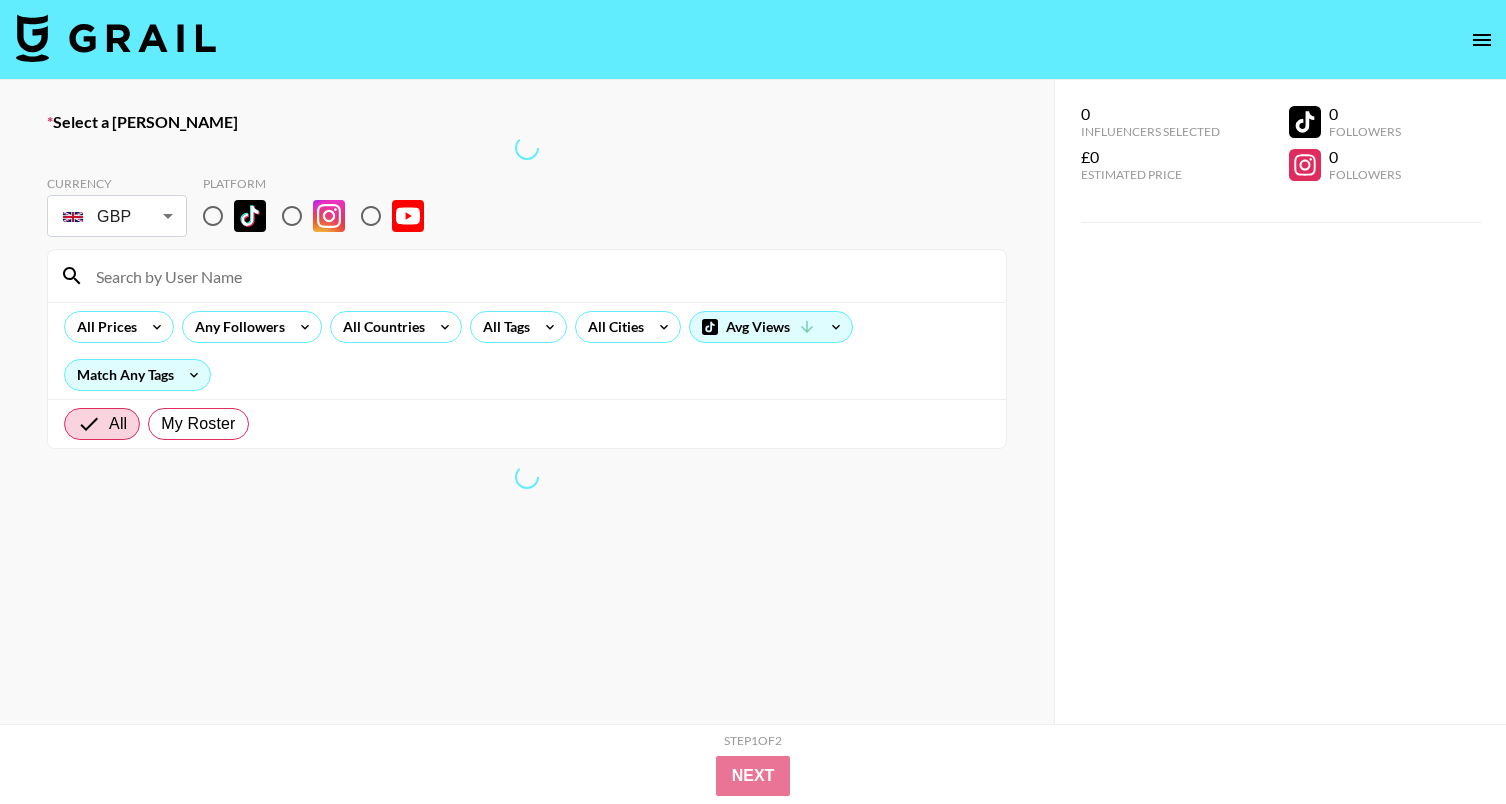 click at bounding box center (527, 148) 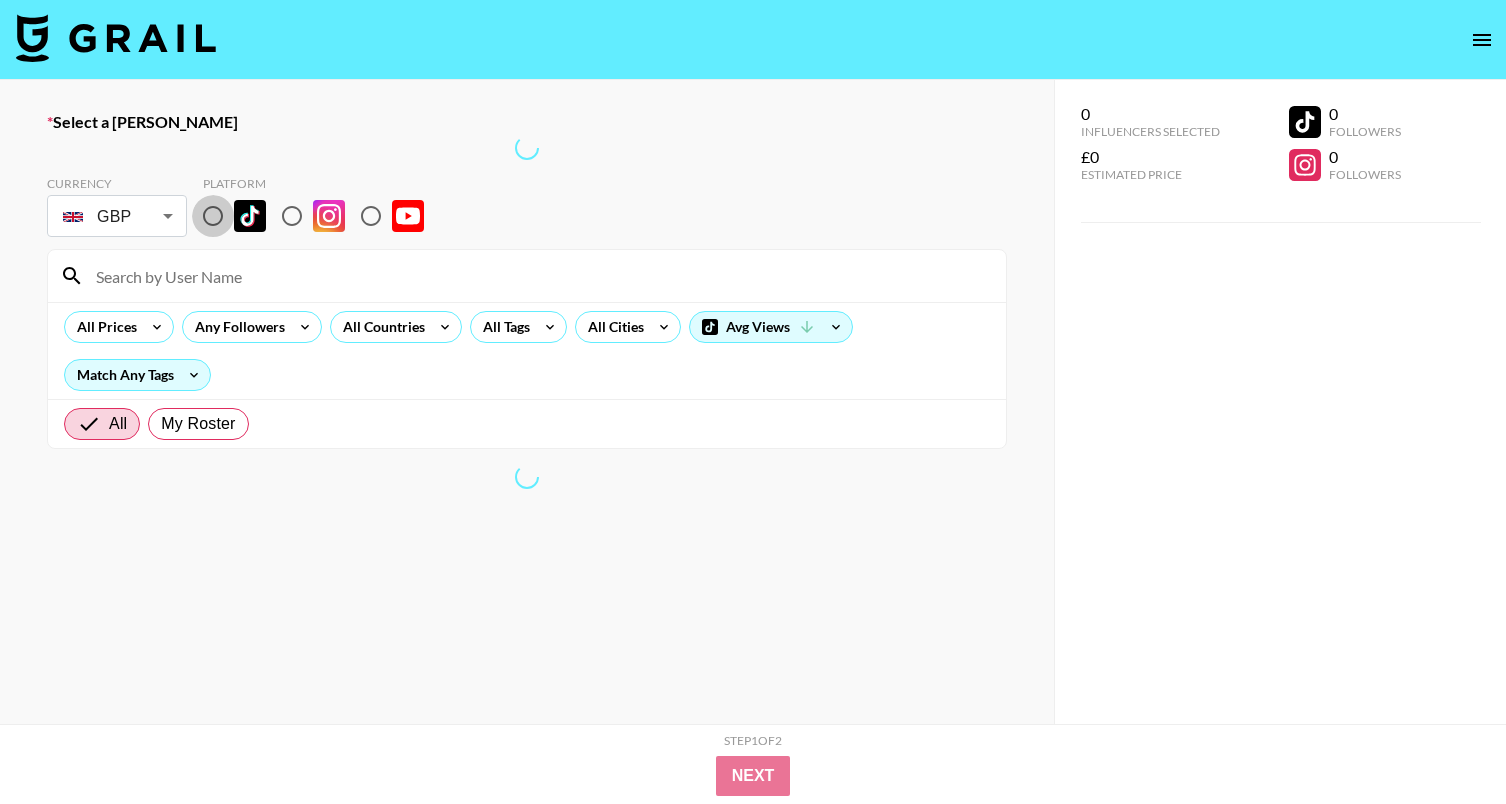 click at bounding box center [213, 216] 